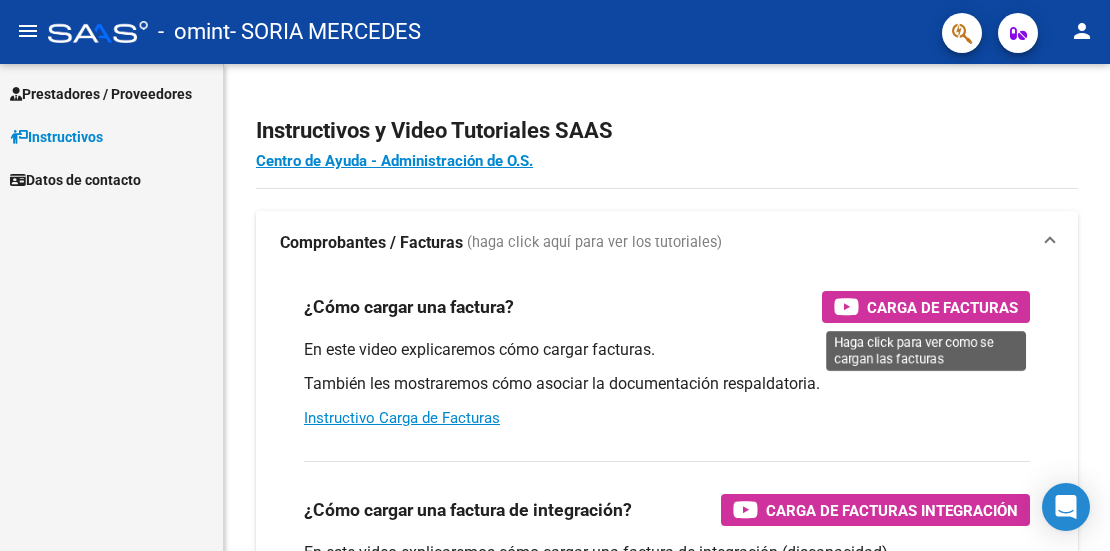 scroll, scrollTop: 0, scrollLeft: 0, axis: both 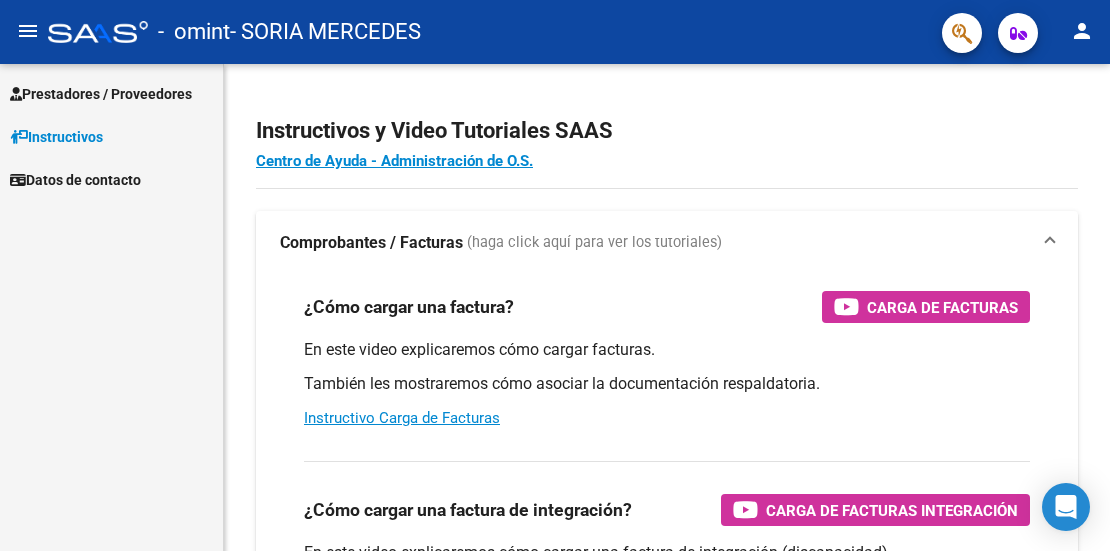 click on "Prestadores / Proveedores" at bounding box center (101, 94) 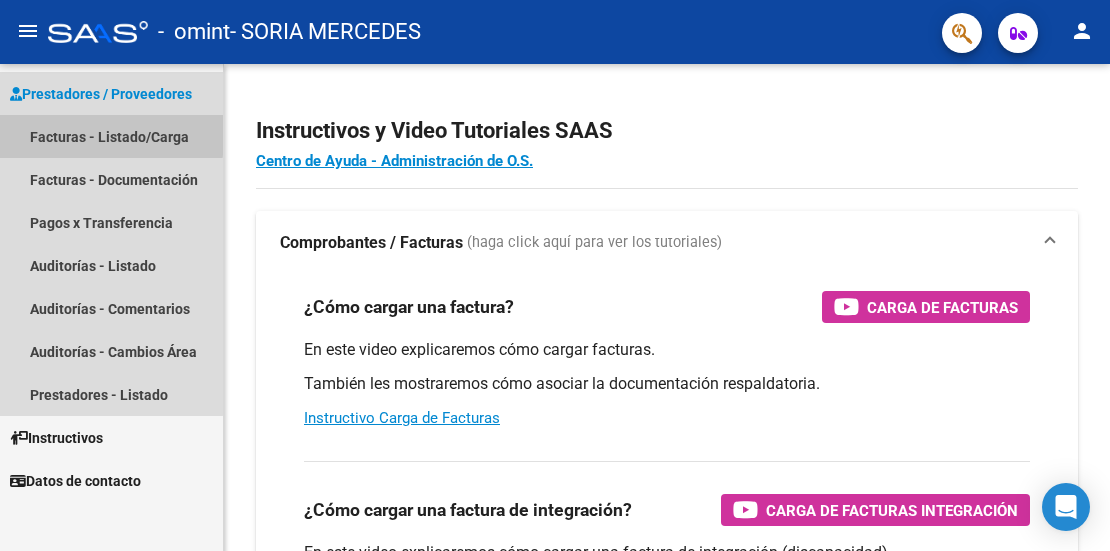 click on "Facturas - Listado/Carga" at bounding box center [111, 136] 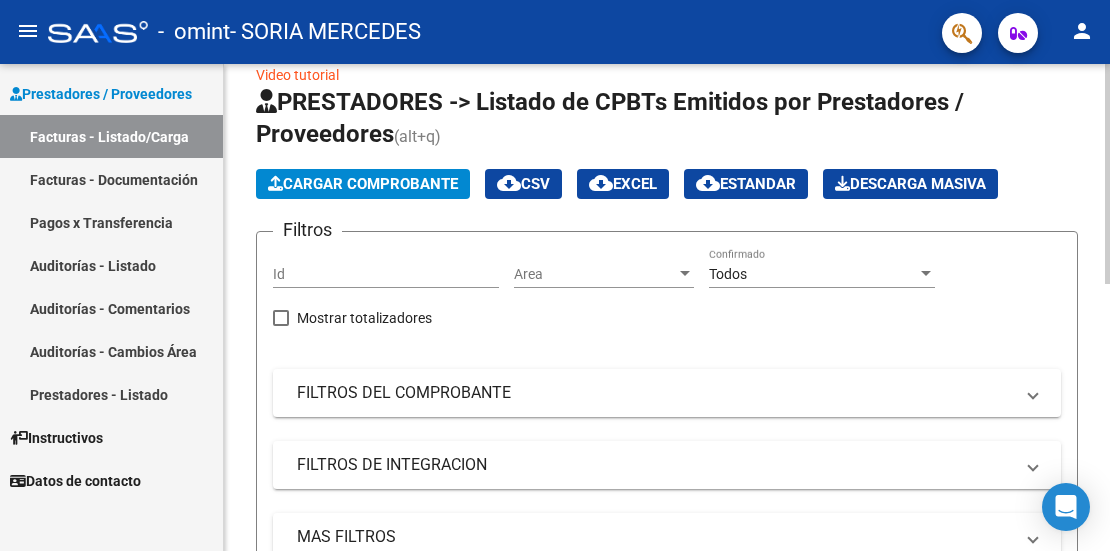 scroll, scrollTop: 0, scrollLeft: 0, axis: both 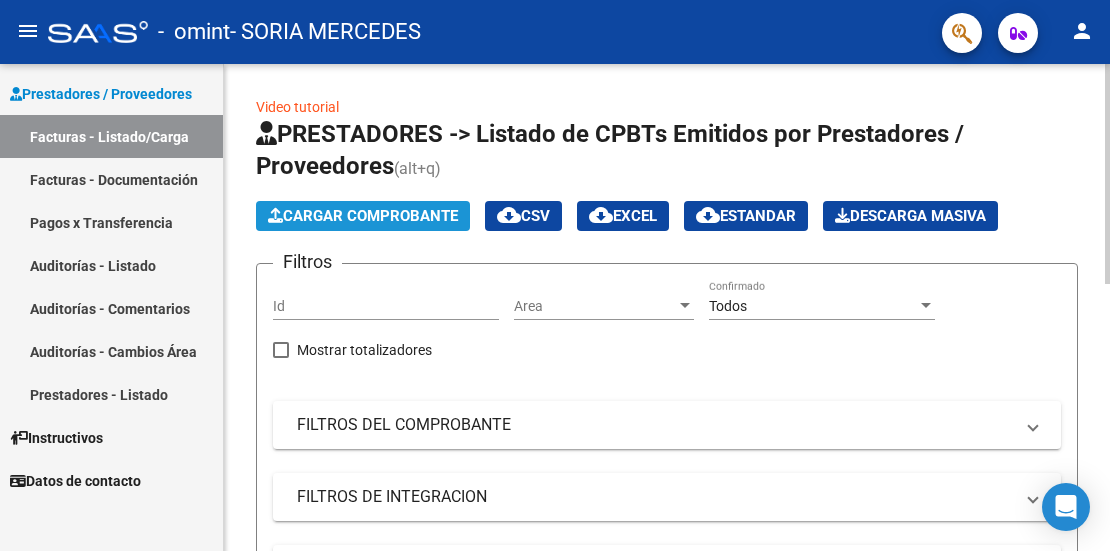 click on "Cargar Comprobante" 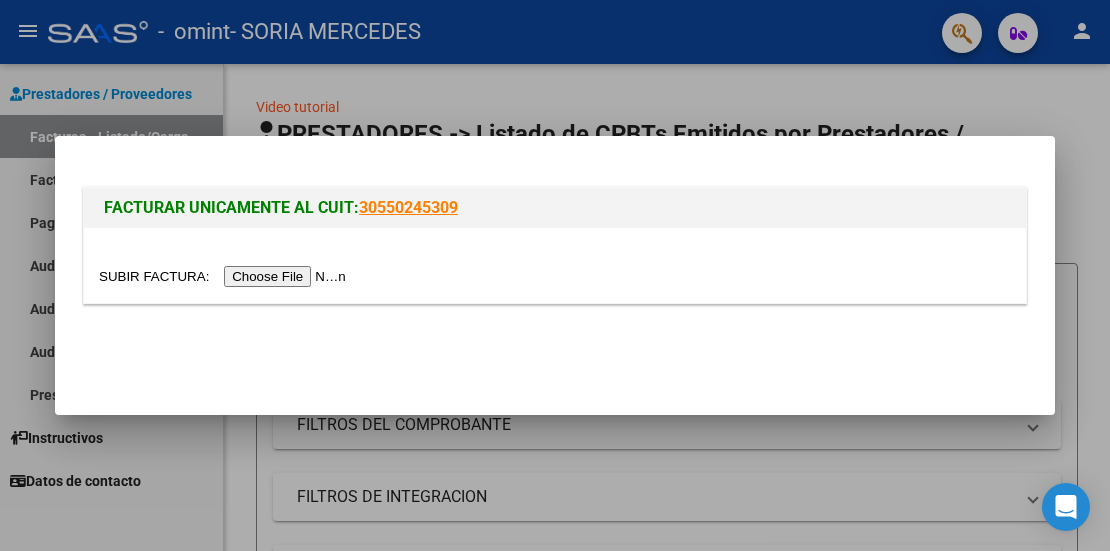 click at bounding box center (225, 276) 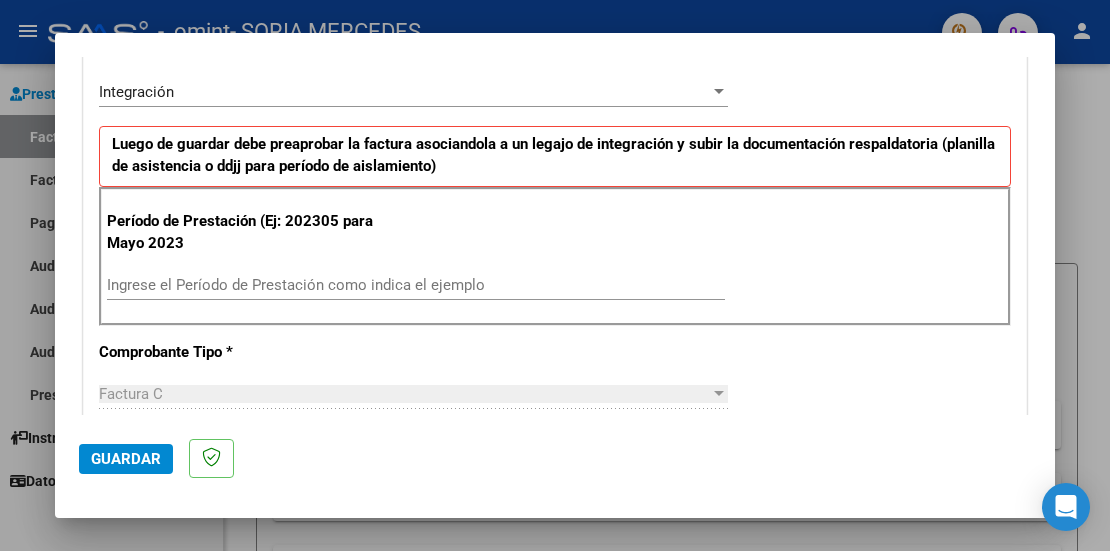 scroll, scrollTop: 500, scrollLeft: 0, axis: vertical 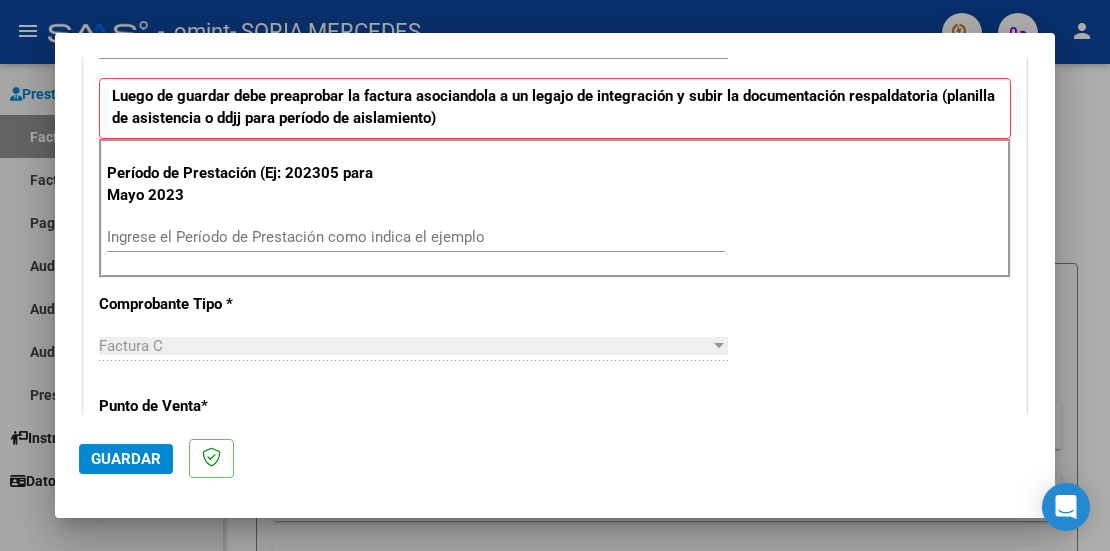 click on "Ingrese el Período de Prestación como indica el ejemplo" at bounding box center [416, 237] 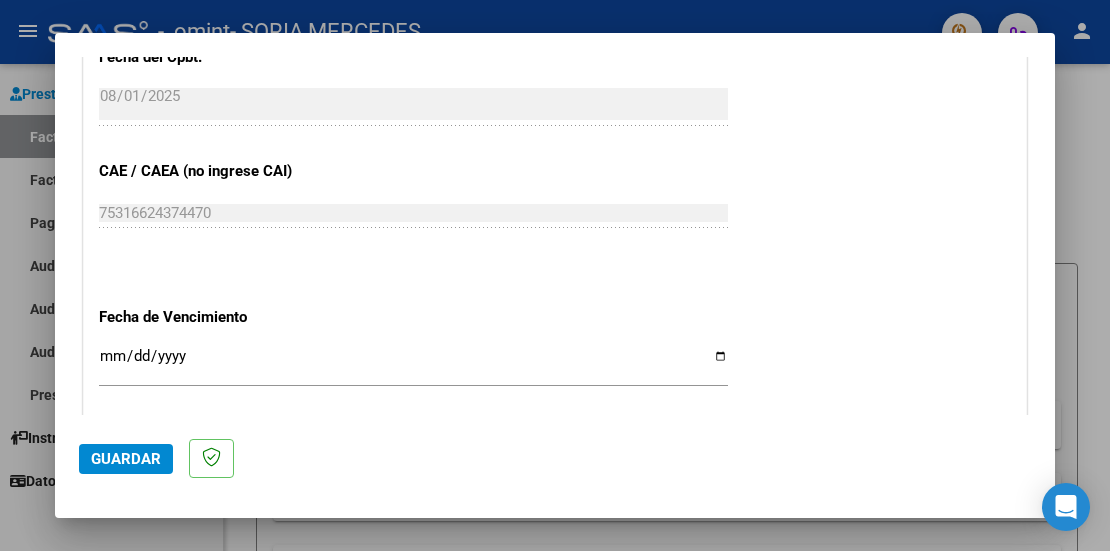 scroll, scrollTop: 1201, scrollLeft: 0, axis: vertical 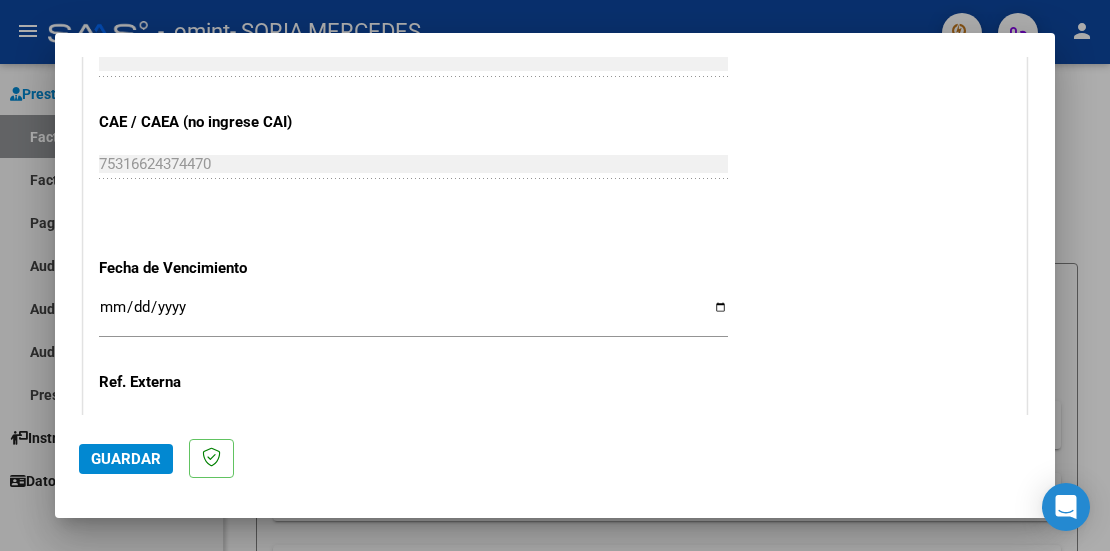 type on "202507" 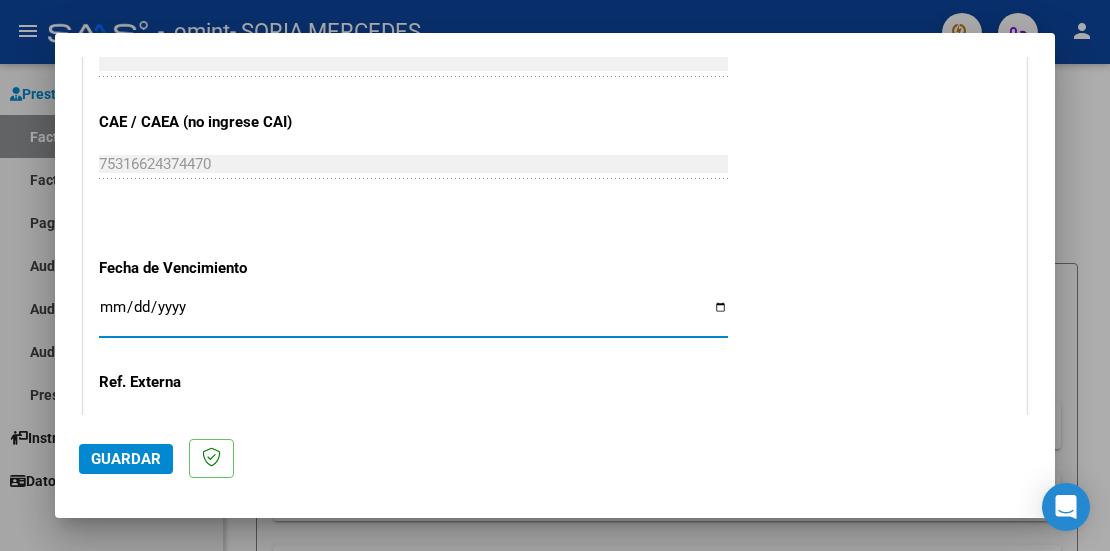 click on "Ingresar la fecha" at bounding box center [413, 315] 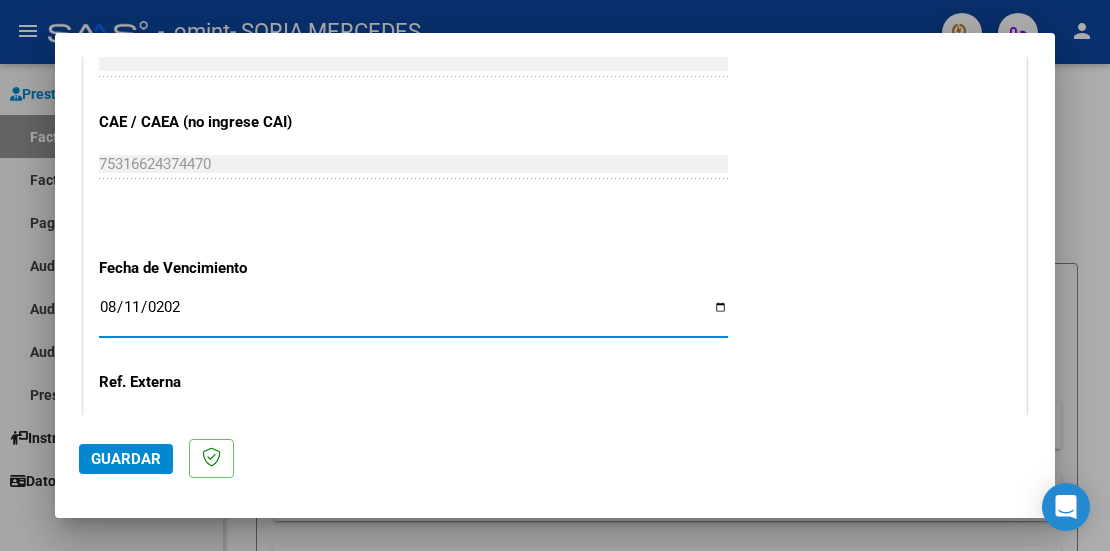 type on "2025-08-11" 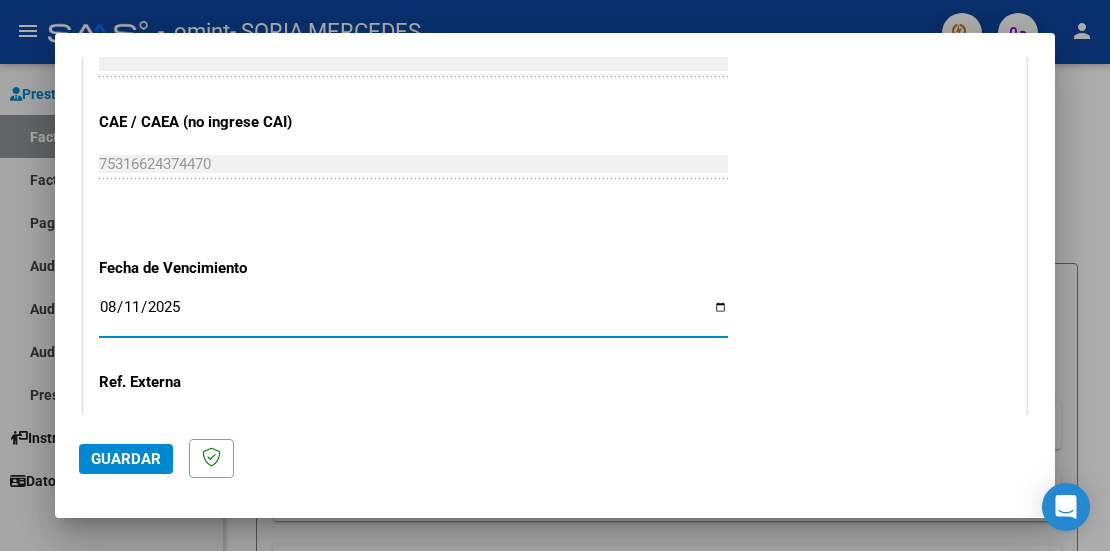 click on "Ingresar la ref." at bounding box center (413, 424) 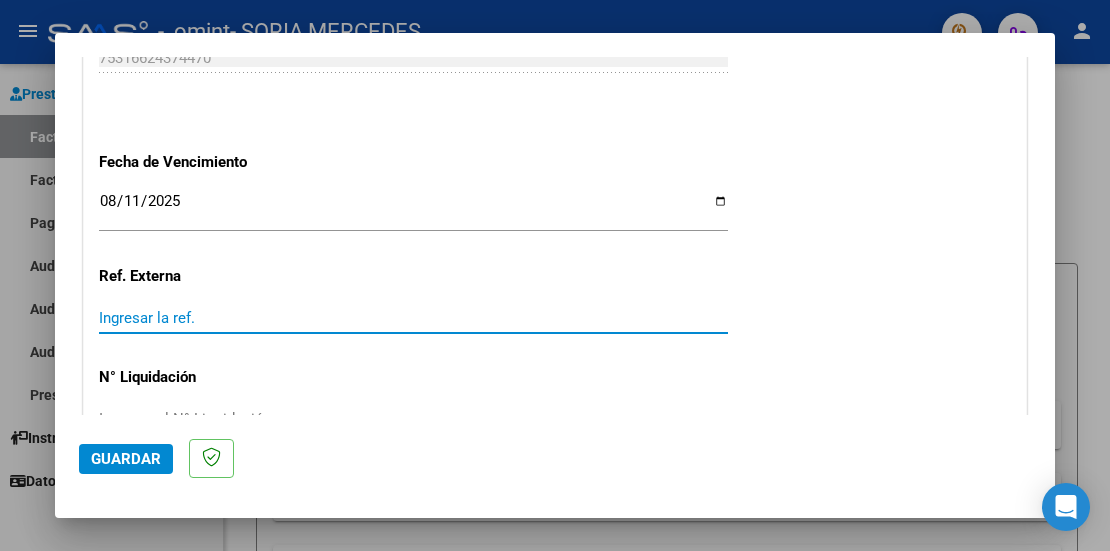 scroll, scrollTop: 1401, scrollLeft: 0, axis: vertical 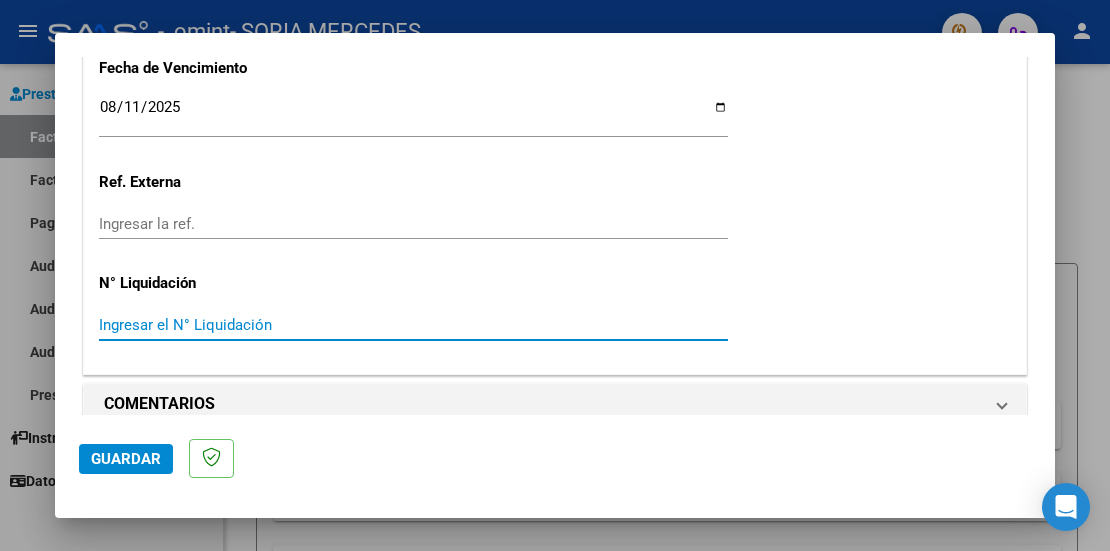 click on "Ingresar el N° Liquidación" at bounding box center [413, 325] 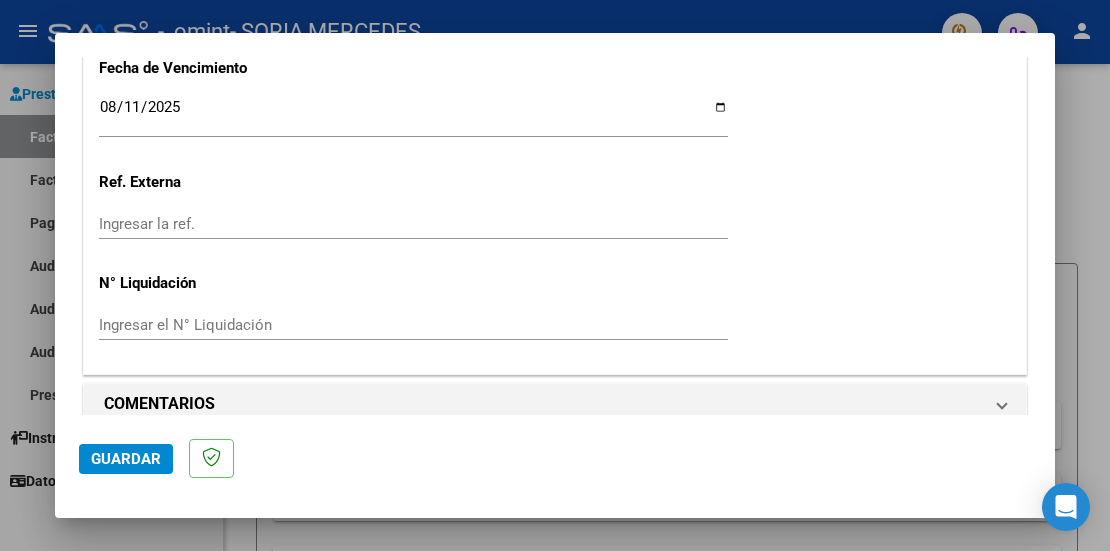 click on "Guardar" 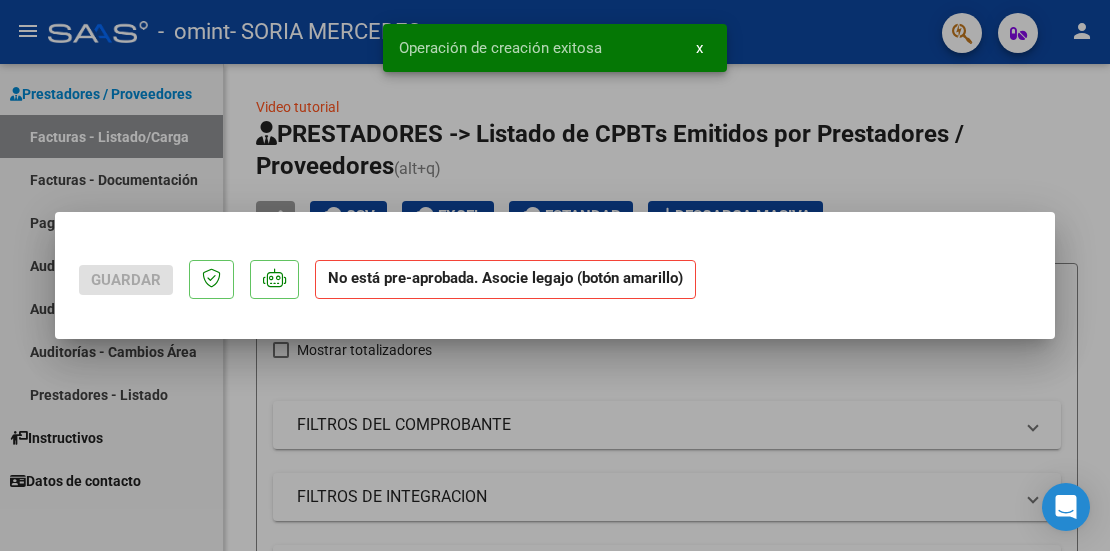 scroll, scrollTop: 0, scrollLeft: 0, axis: both 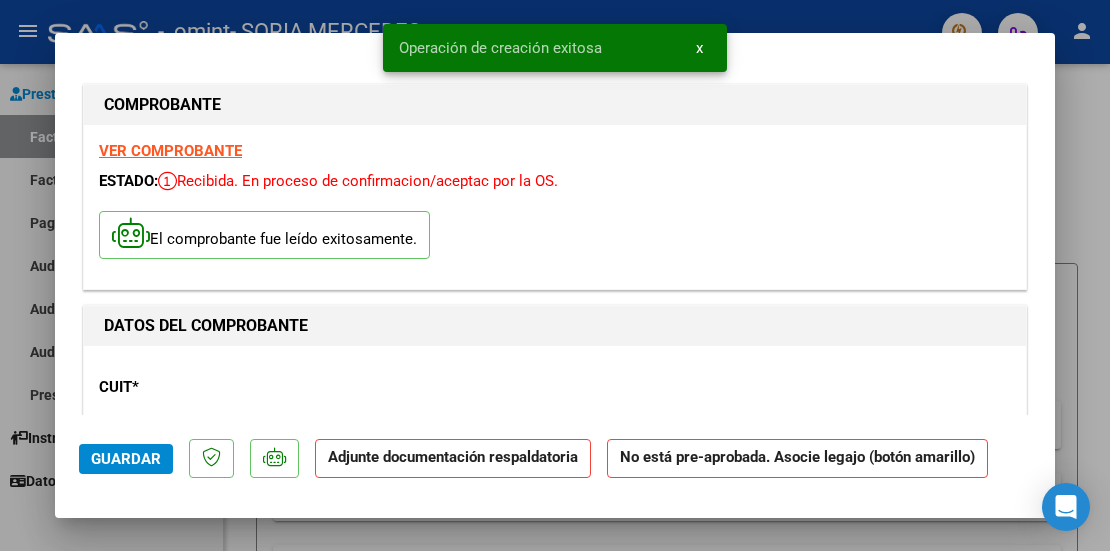 click on "Adjunte documentación respaldatoria" 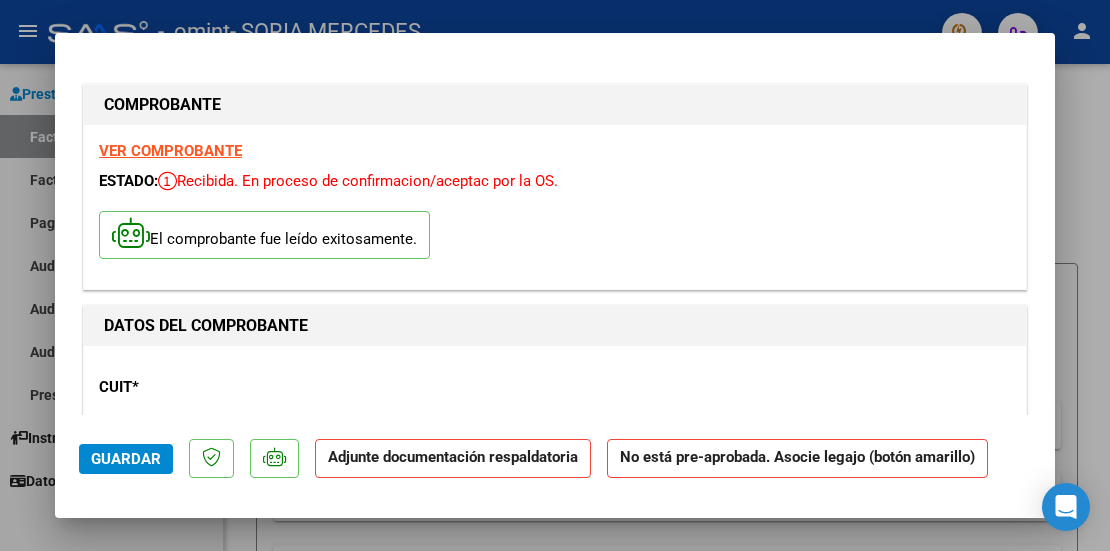 scroll, scrollTop: 200, scrollLeft: 0, axis: vertical 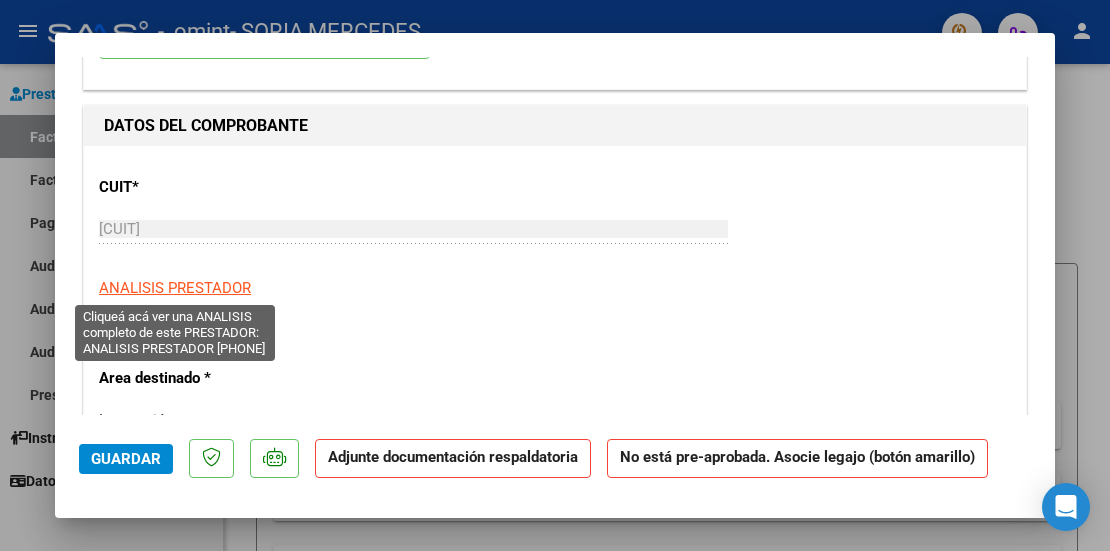 click on "ANALISIS PRESTADOR" at bounding box center [175, 288] 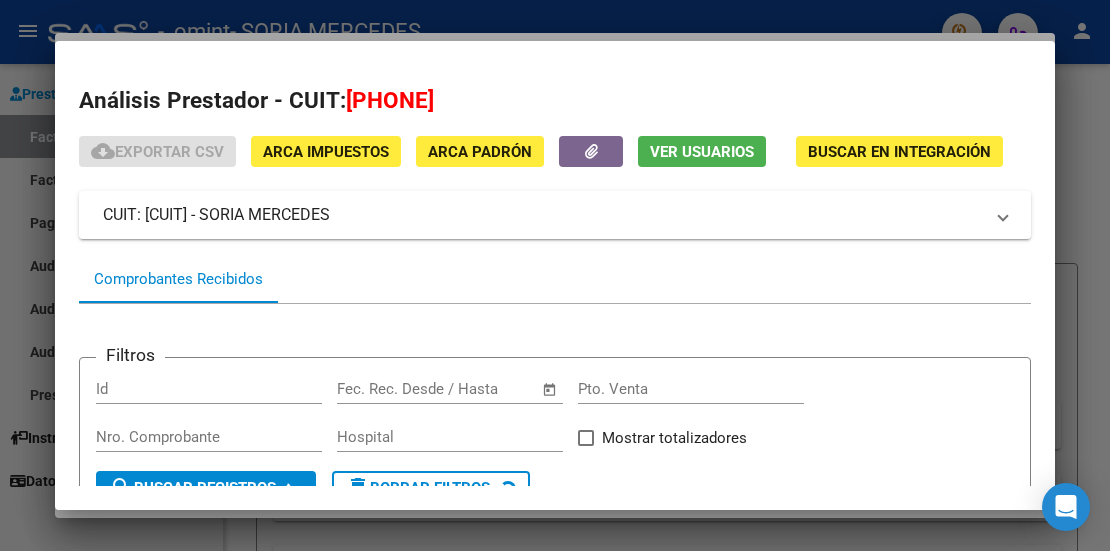 click at bounding box center (555, 275) 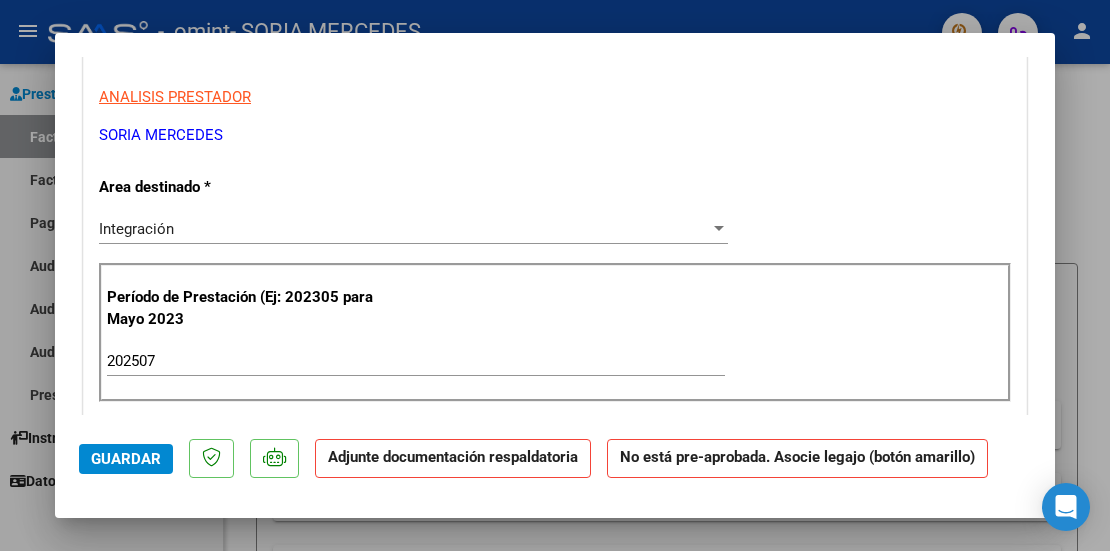 scroll, scrollTop: 400, scrollLeft: 0, axis: vertical 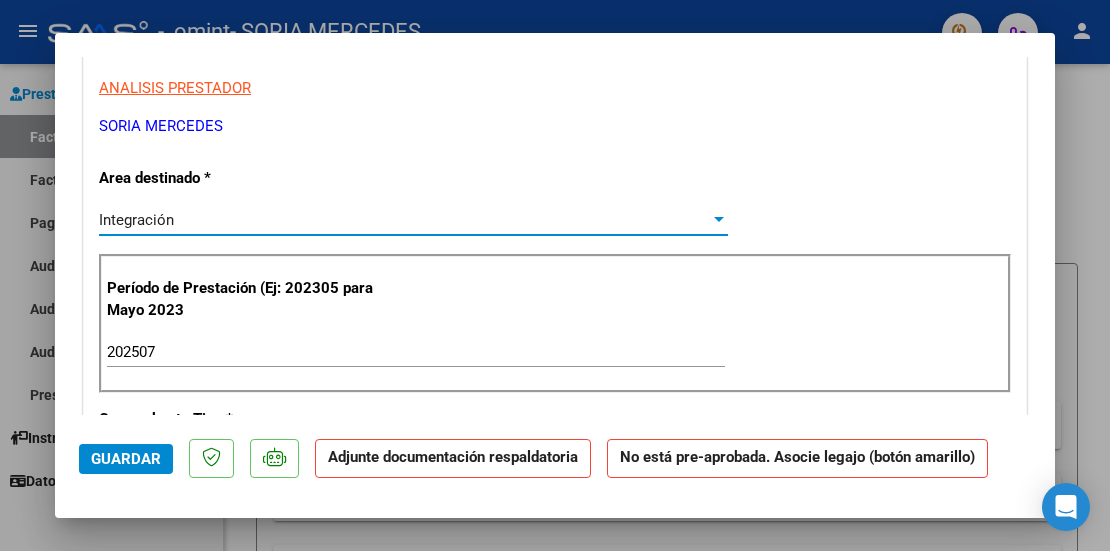 click on "Integración" at bounding box center [136, 220] 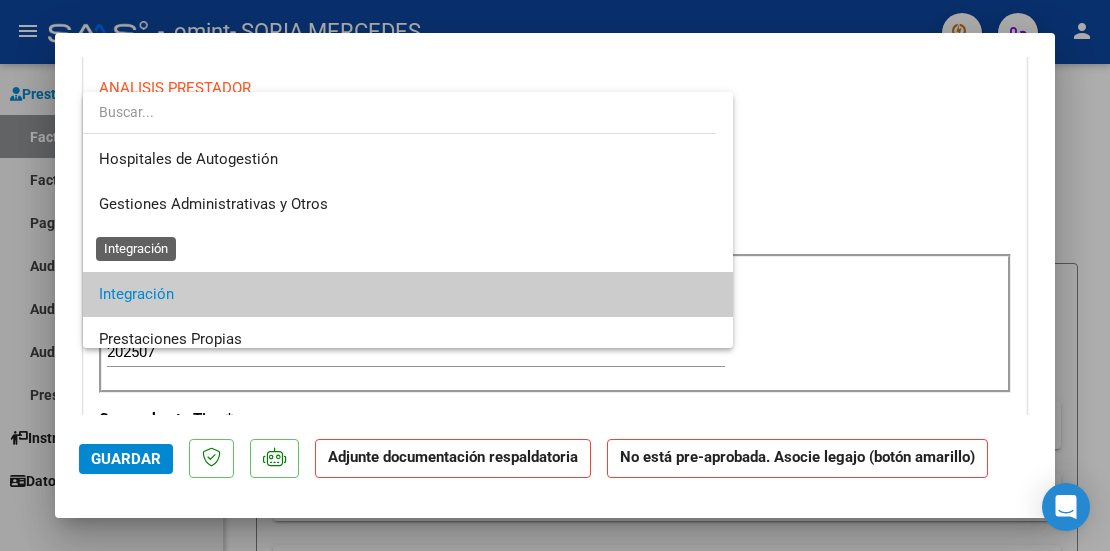 scroll, scrollTop: 74, scrollLeft: 0, axis: vertical 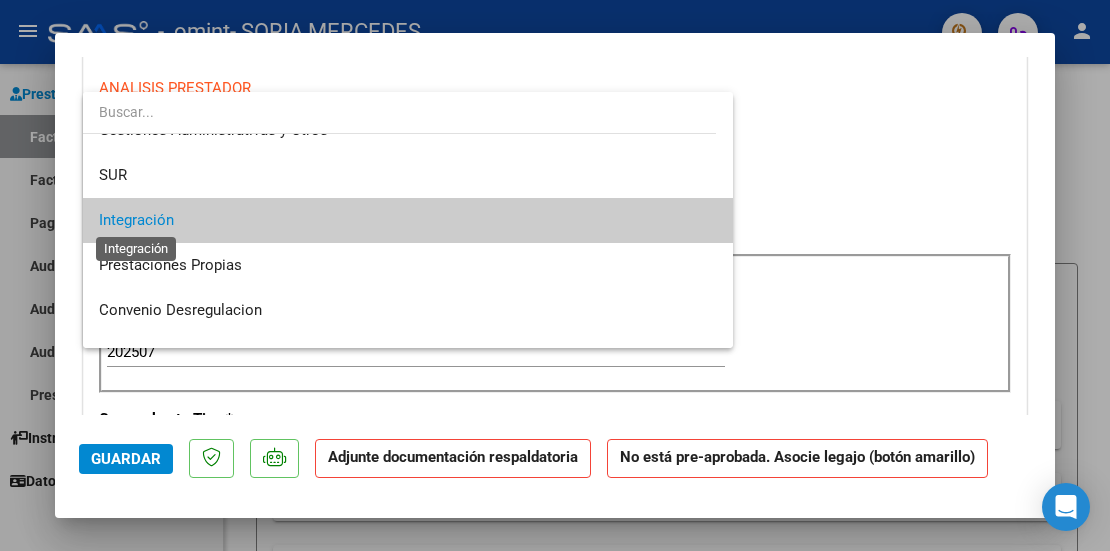 click on "Integración" at bounding box center (136, 220) 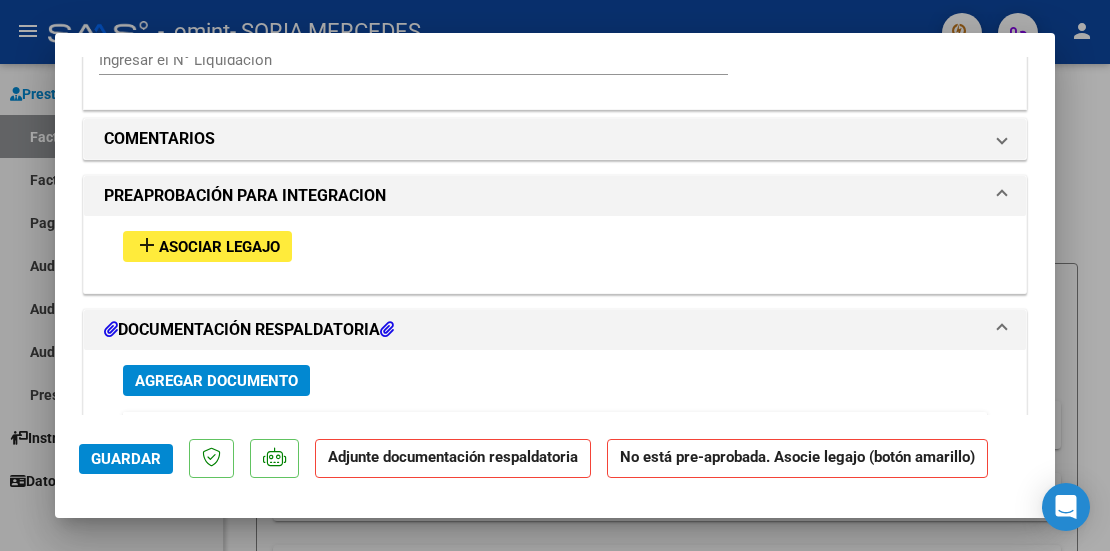 scroll, scrollTop: 1700, scrollLeft: 0, axis: vertical 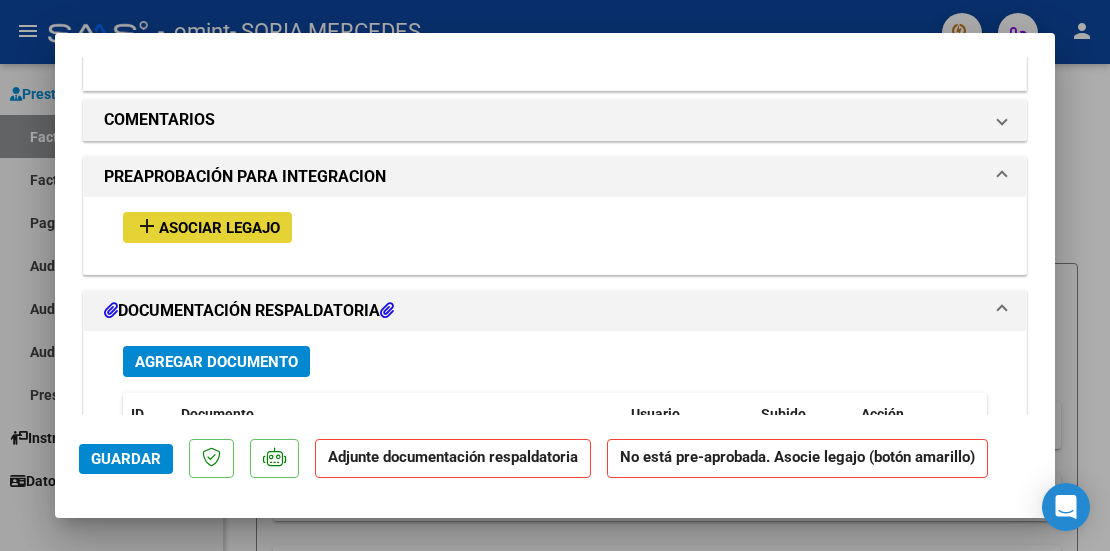 click on "Asociar Legajo" at bounding box center [219, 228] 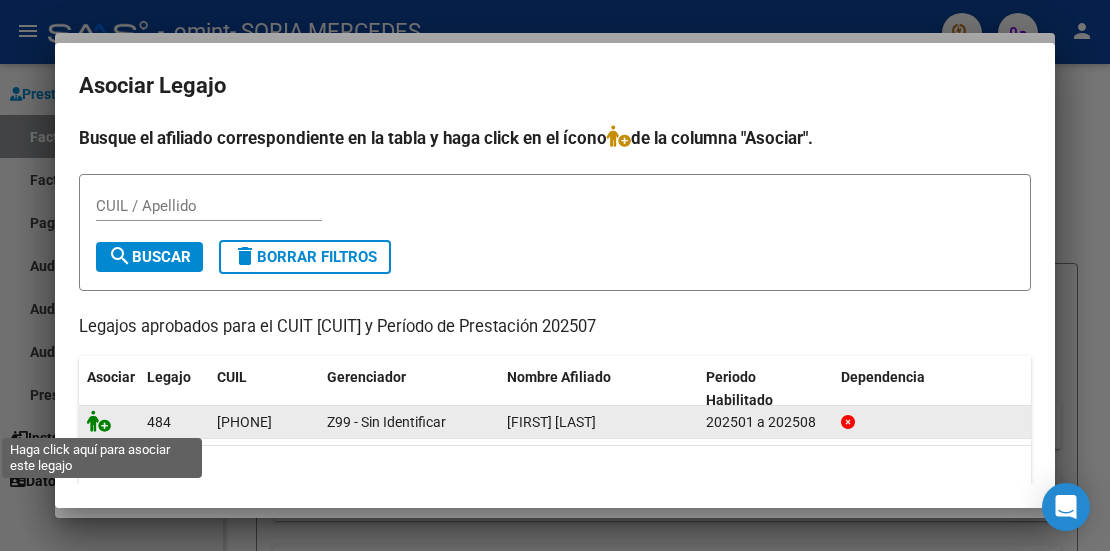 click 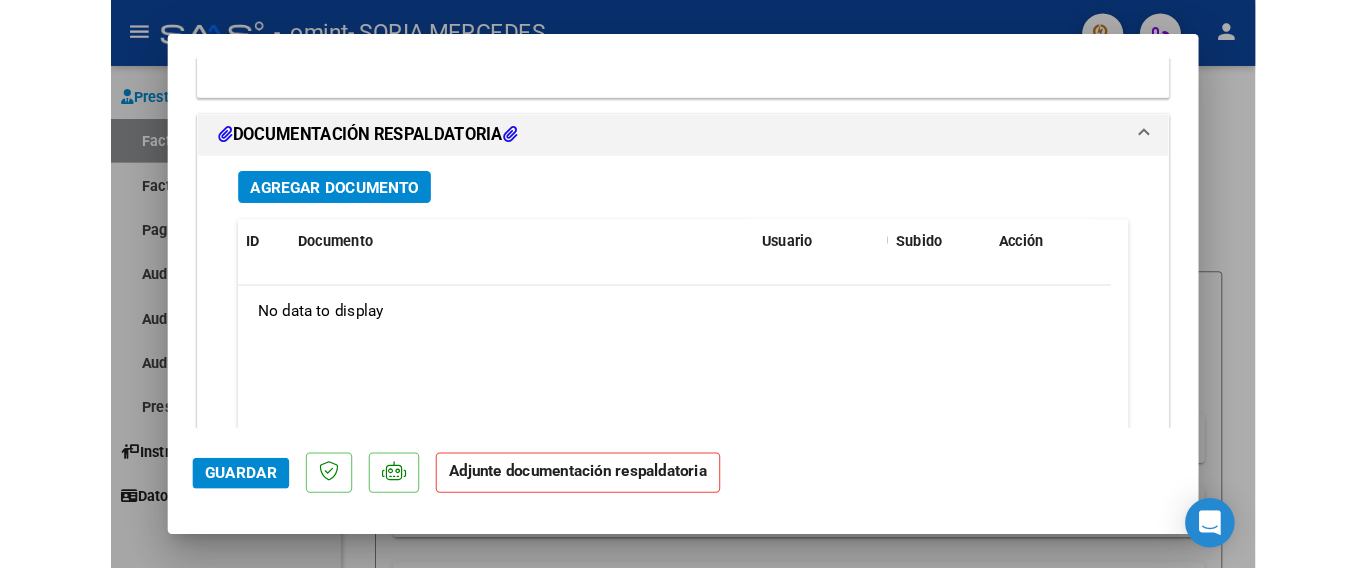scroll, scrollTop: 2200, scrollLeft: 0, axis: vertical 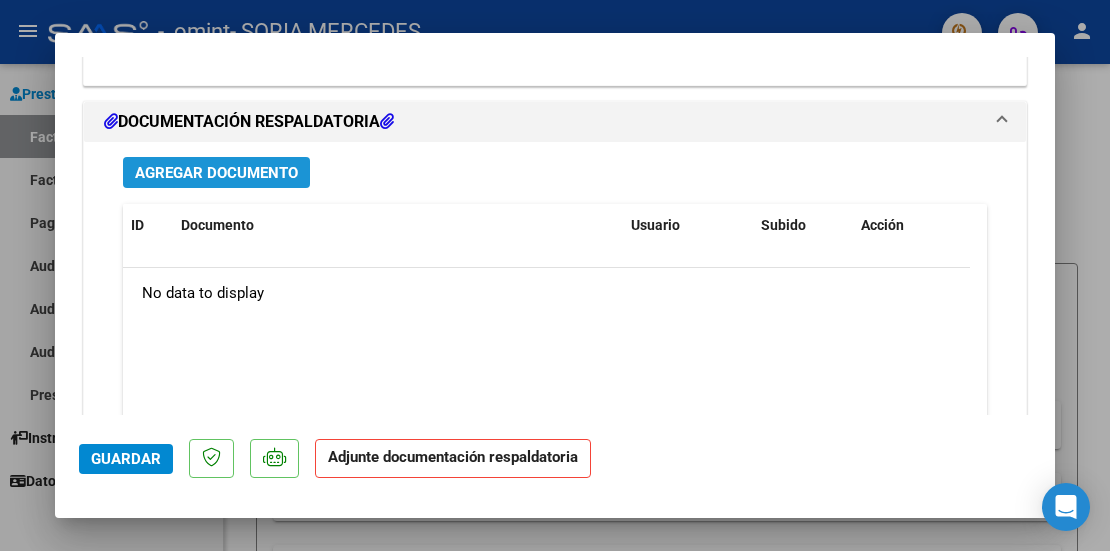 click on "Agregar Documento" at bounding box center [216, 173] 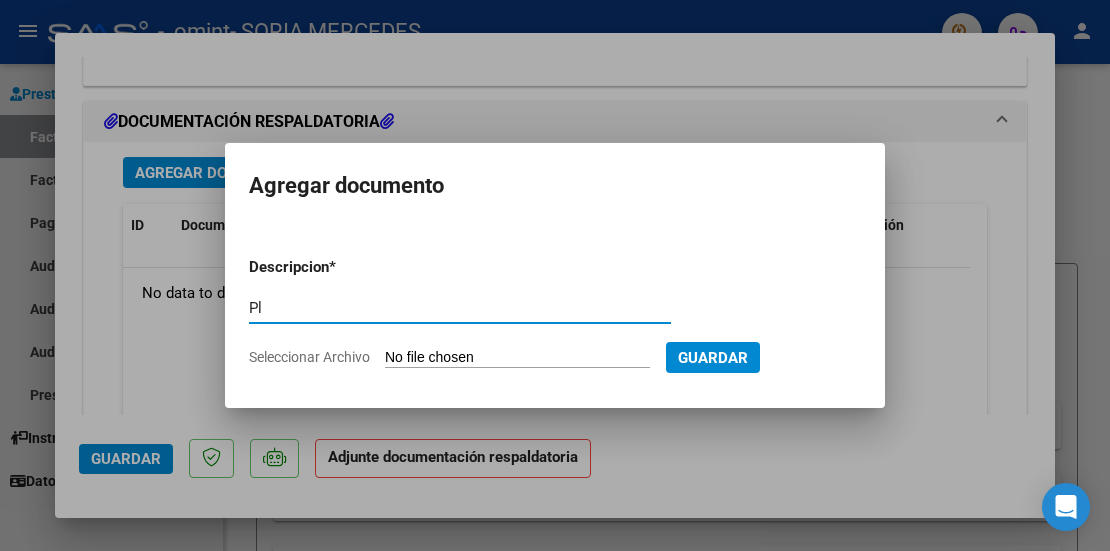 type on "P" 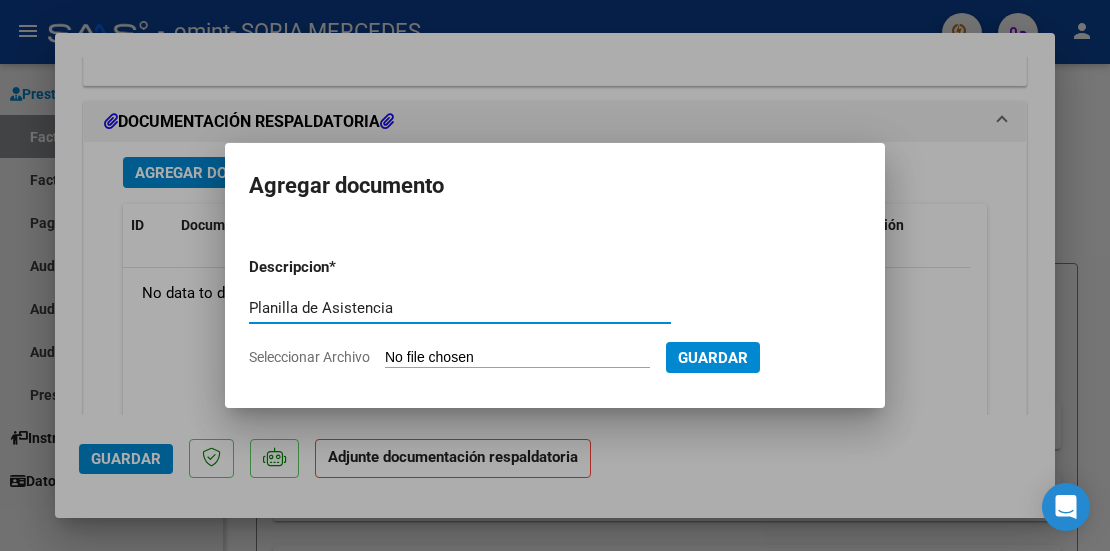 type on "Planilla de Asistencia" 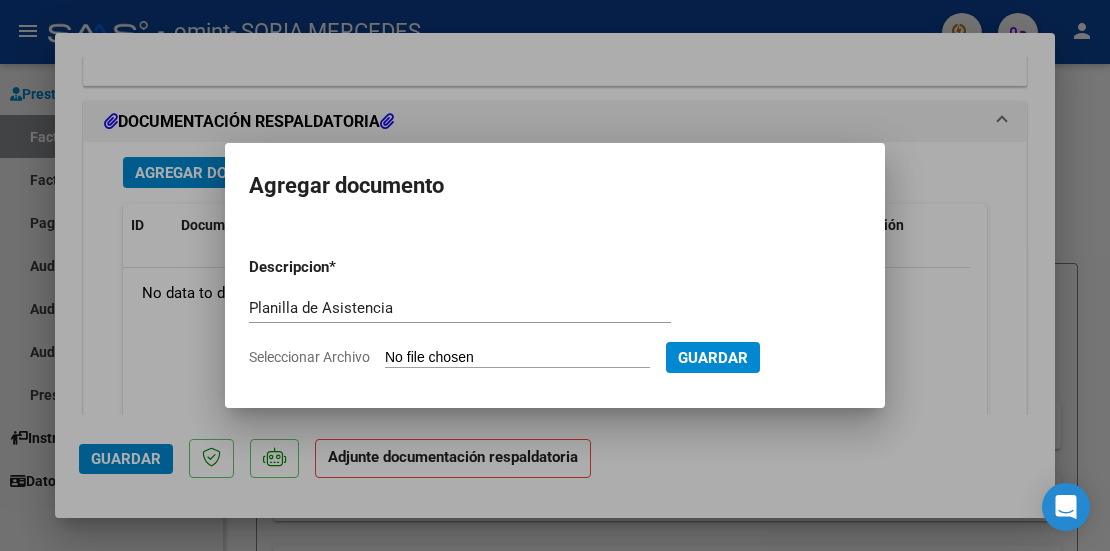 click on "Seleccionar Archivo" at bounding box center [517, 358] 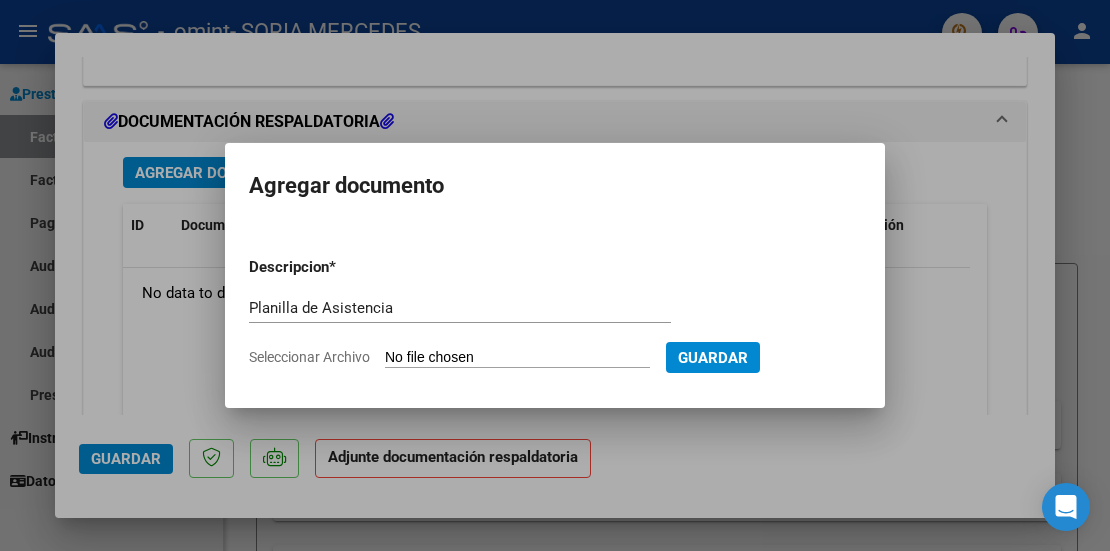 type on "C:\fakepath\[FILENAME].pdf" 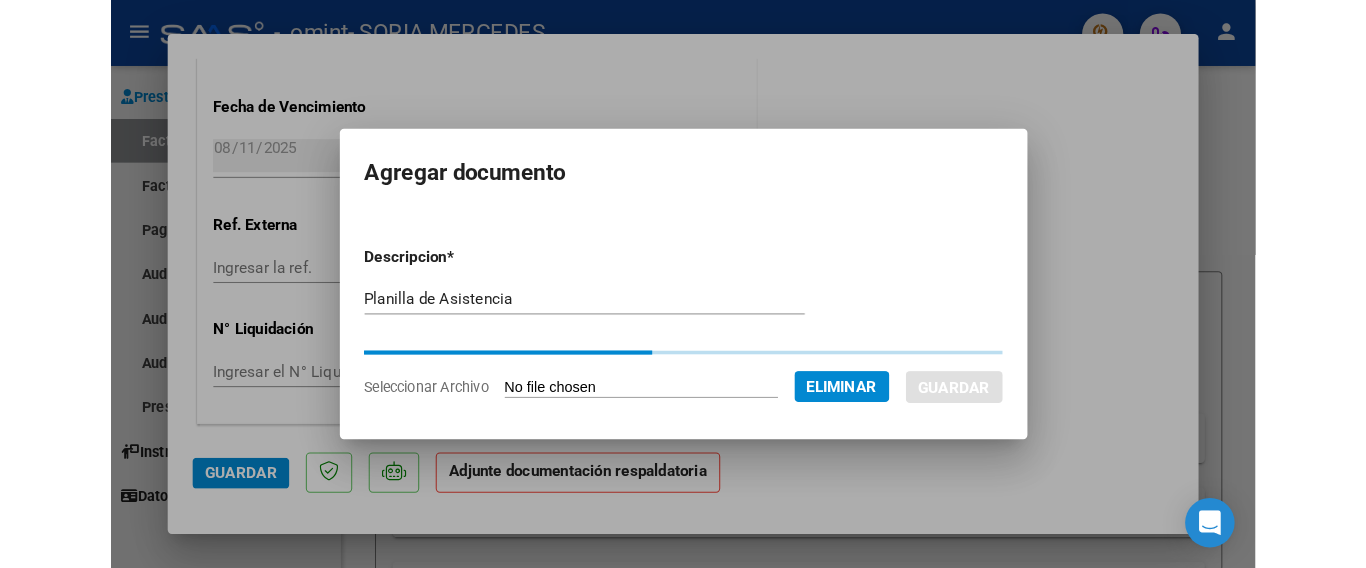 scroll, scrollTop: 1396, scrollLeft: 0, axis: vertical 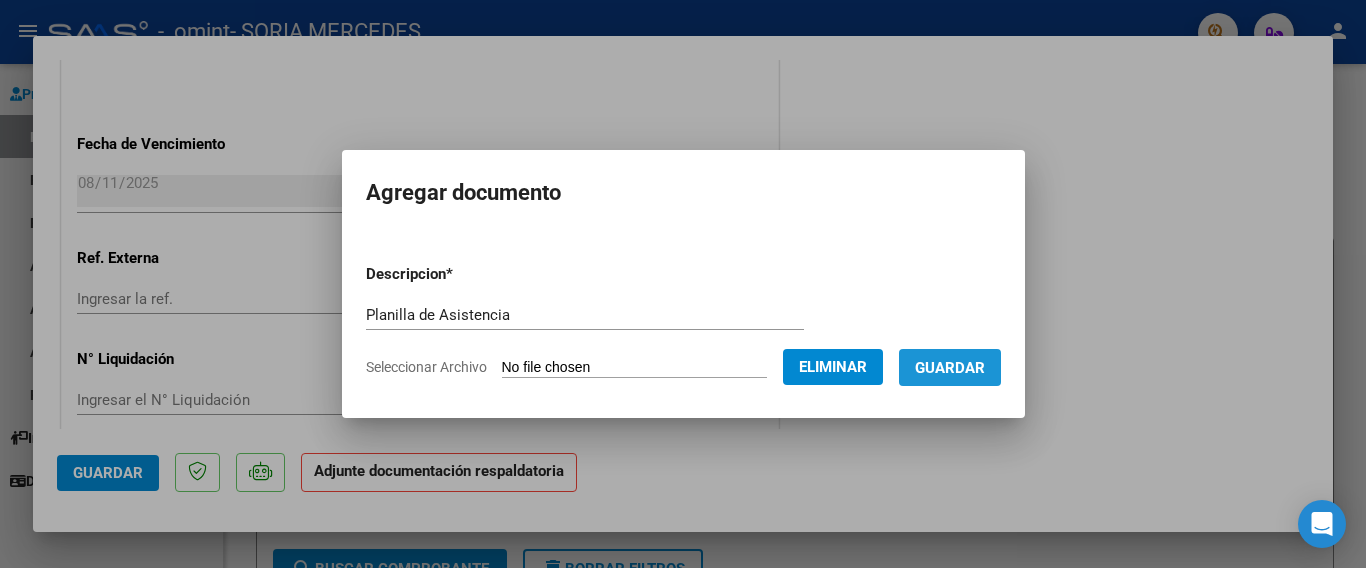 click on "Guardar" at bounding box center [950, 367] 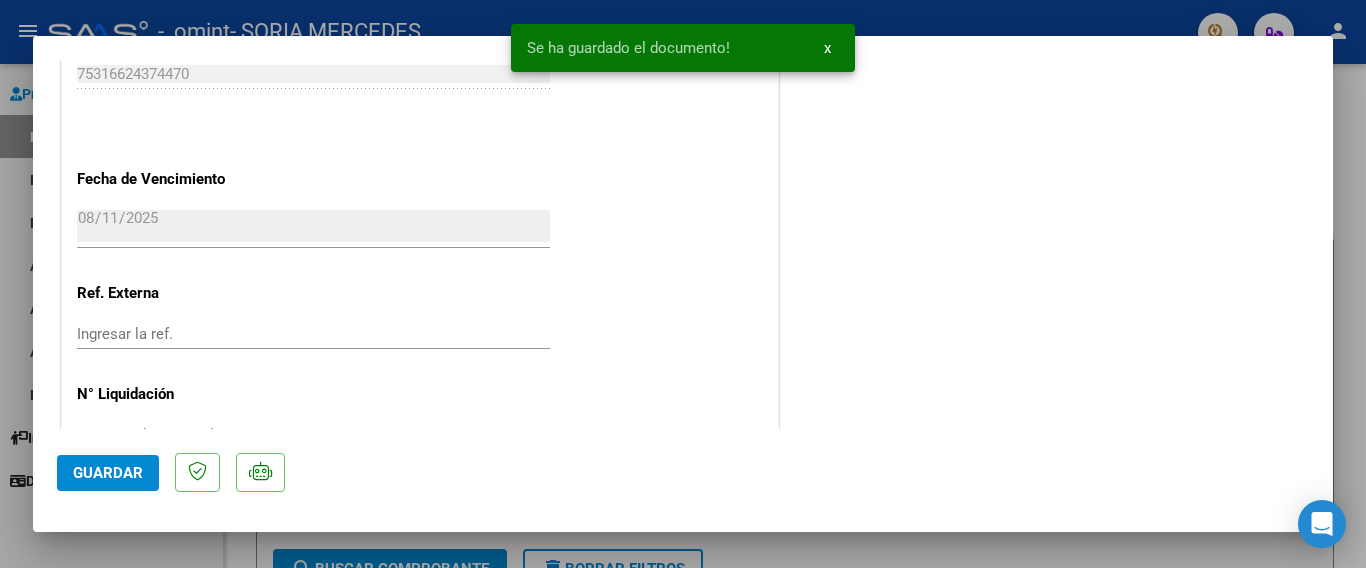 scroll, scrollTop: 1396, scrollLeft: 0, axis: vertical 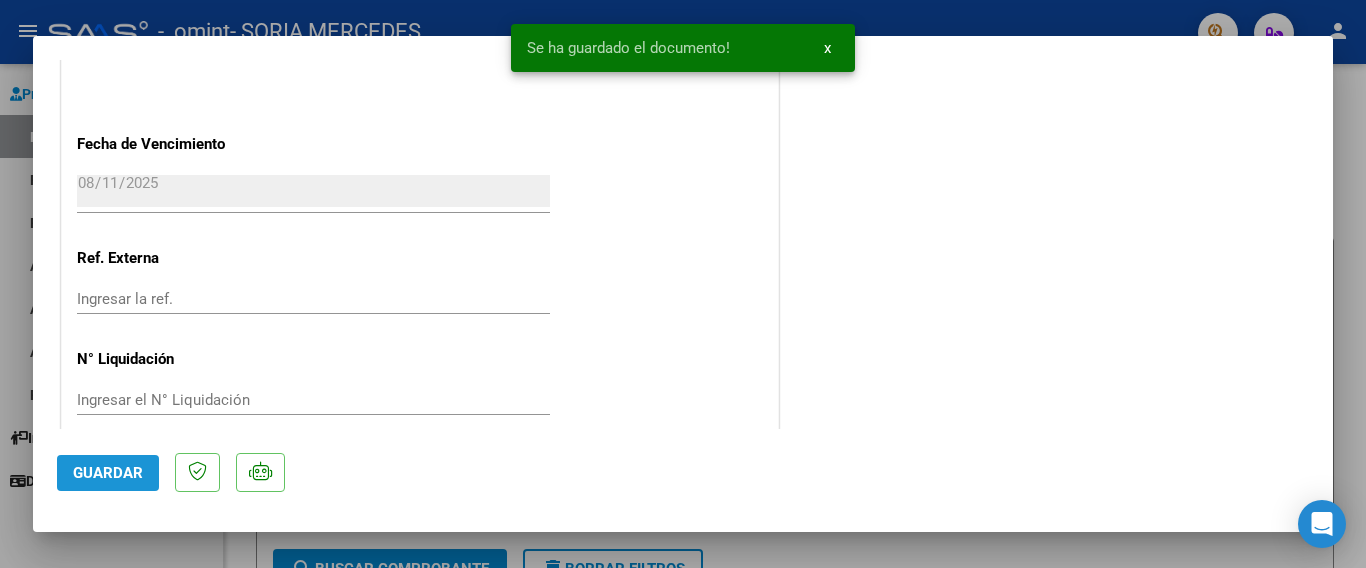 click on "Guardar" 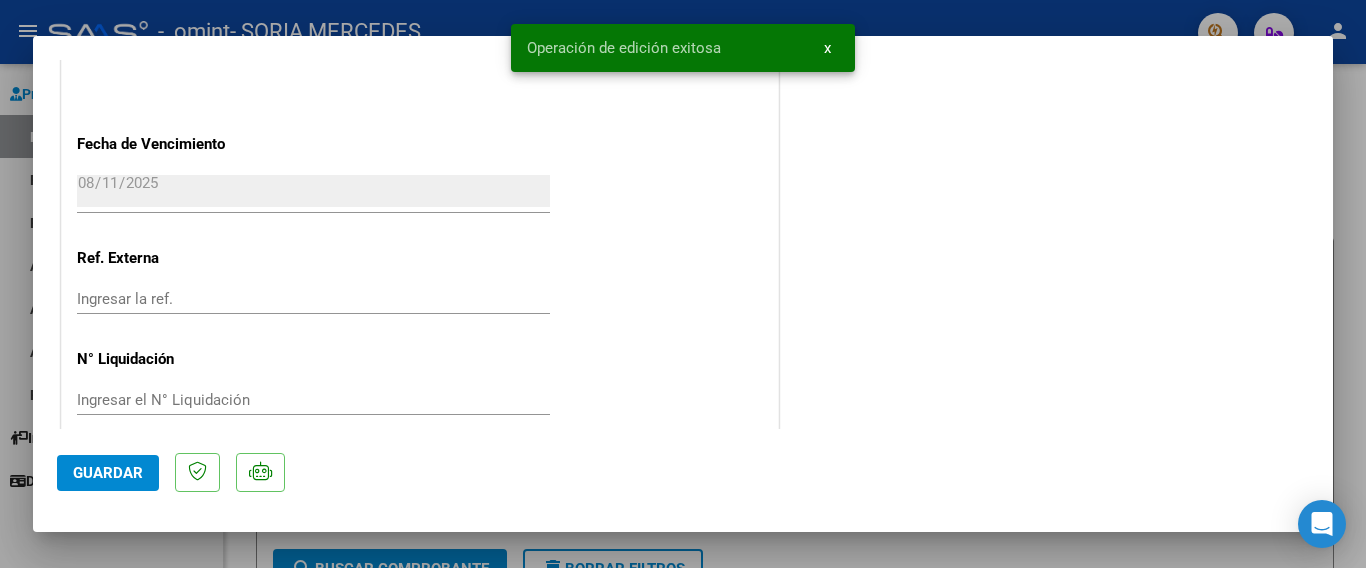 click on "x" at bounding box center (827, 48) 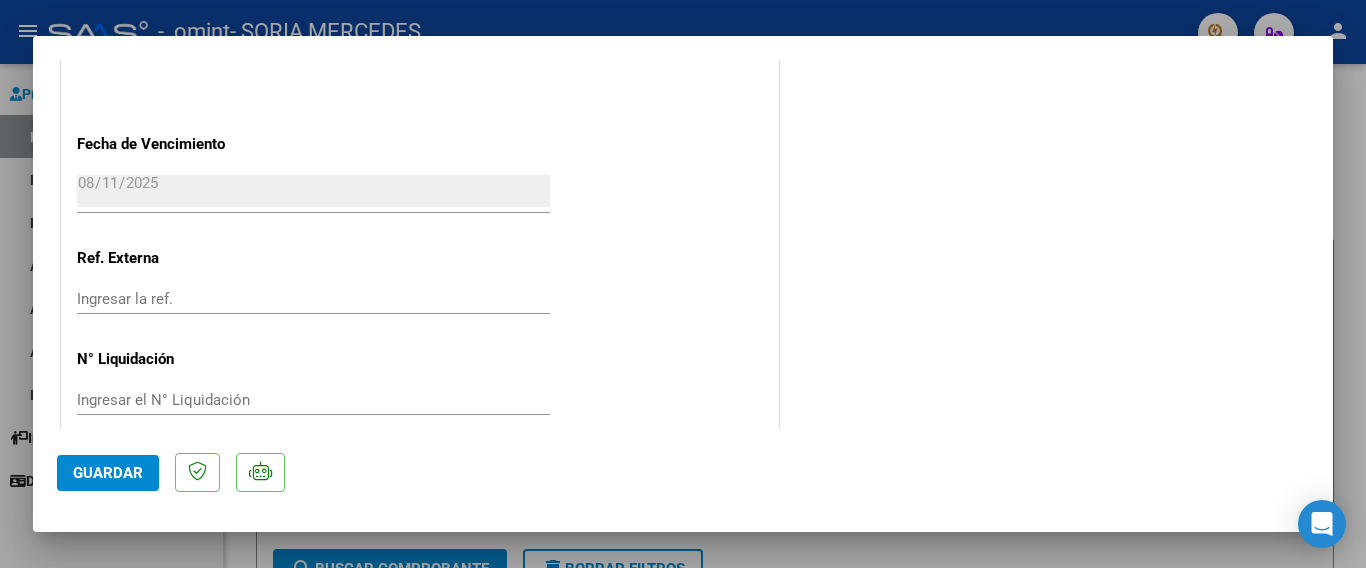 click at bounding box center (683, 284) 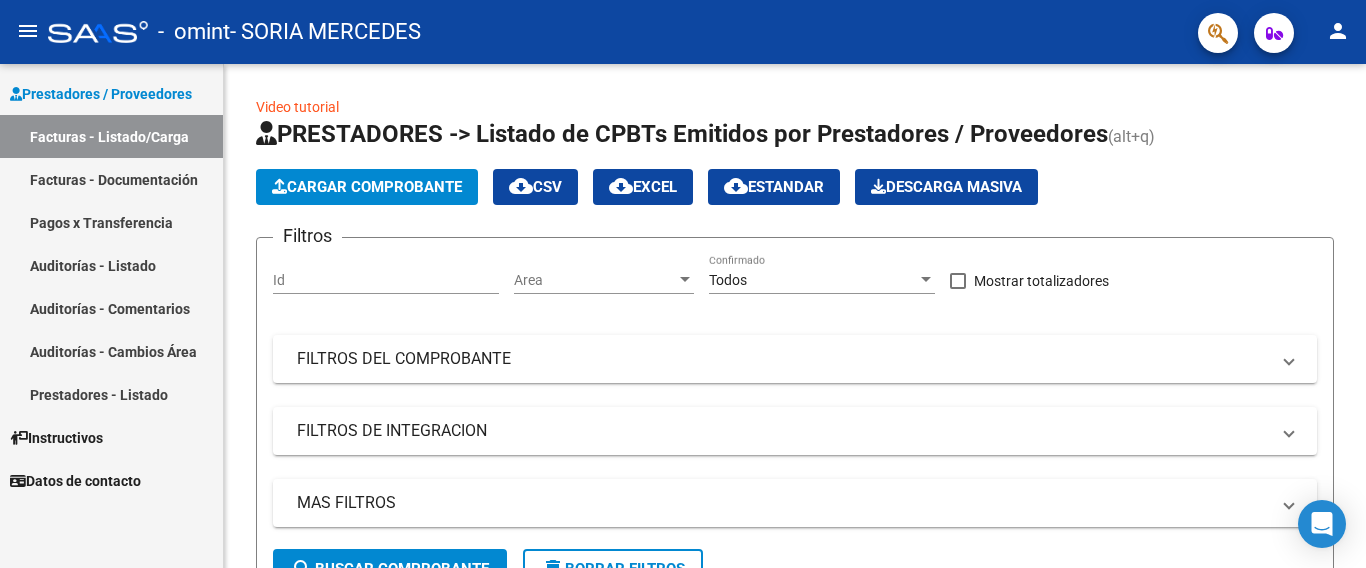 click on "Facturas - Listado/Carga" at bounding box center (111, 136) 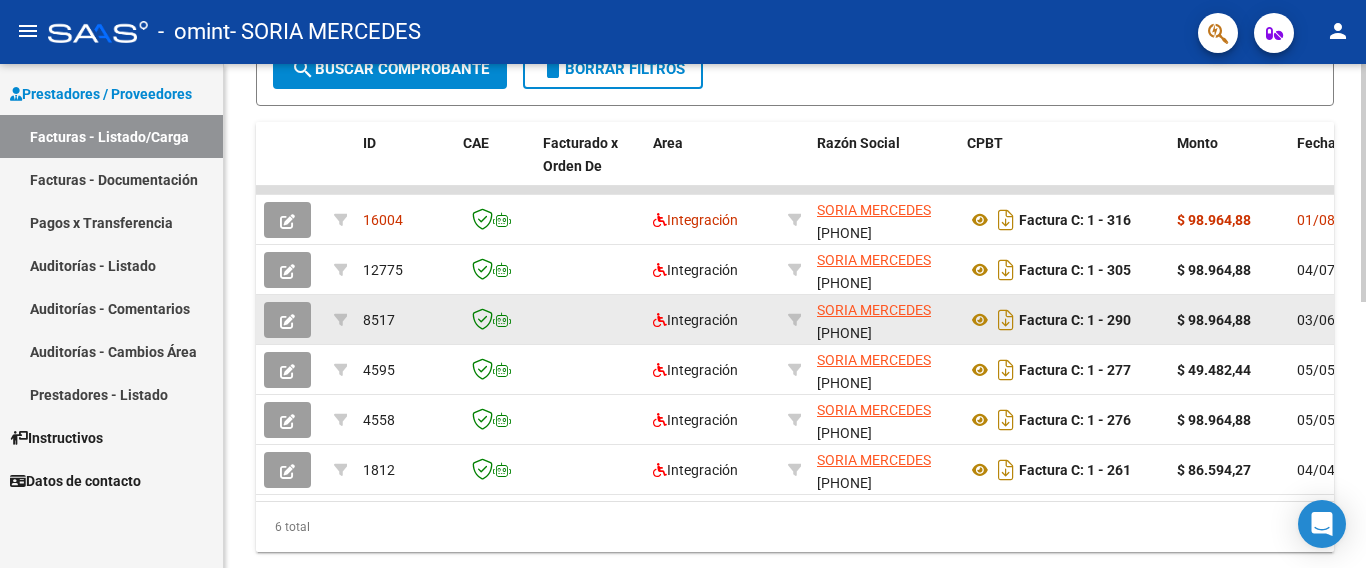 scroll, scrollTop: 565, scrollLeft: 0, axis: vertical 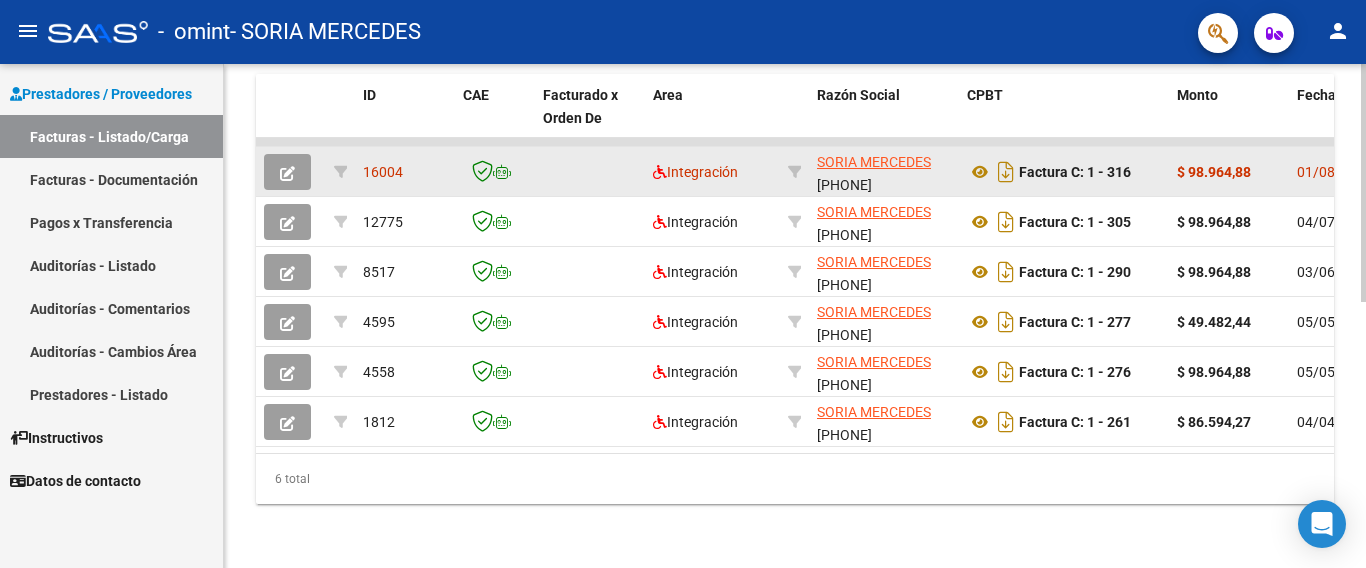 click on "16004" 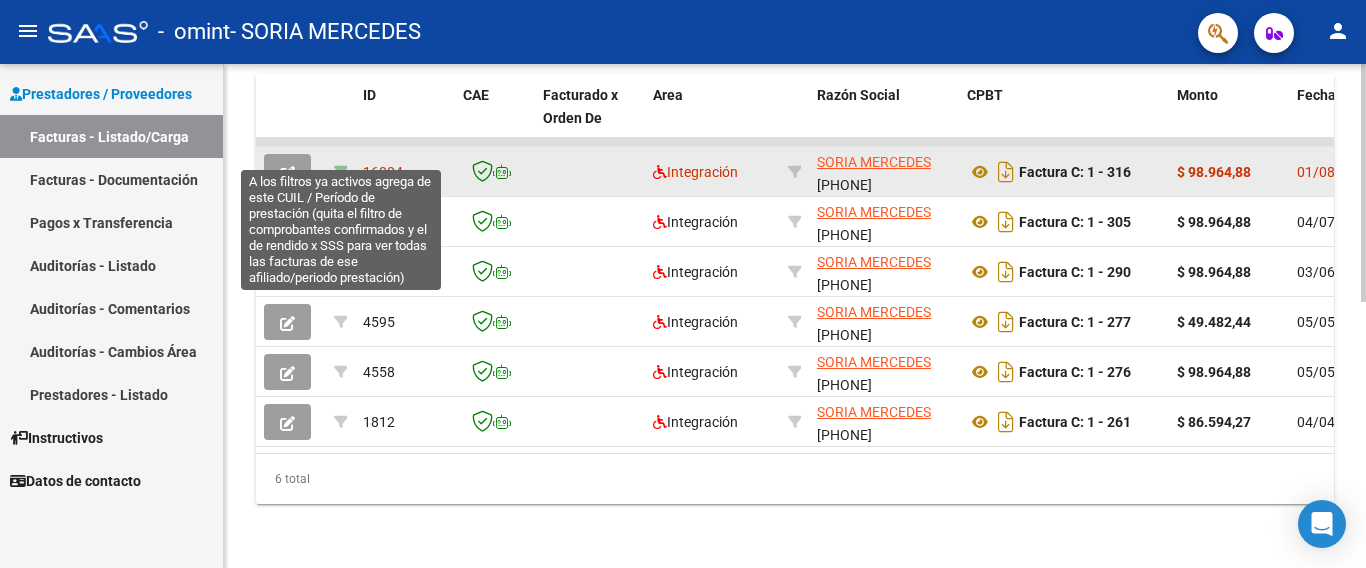 click 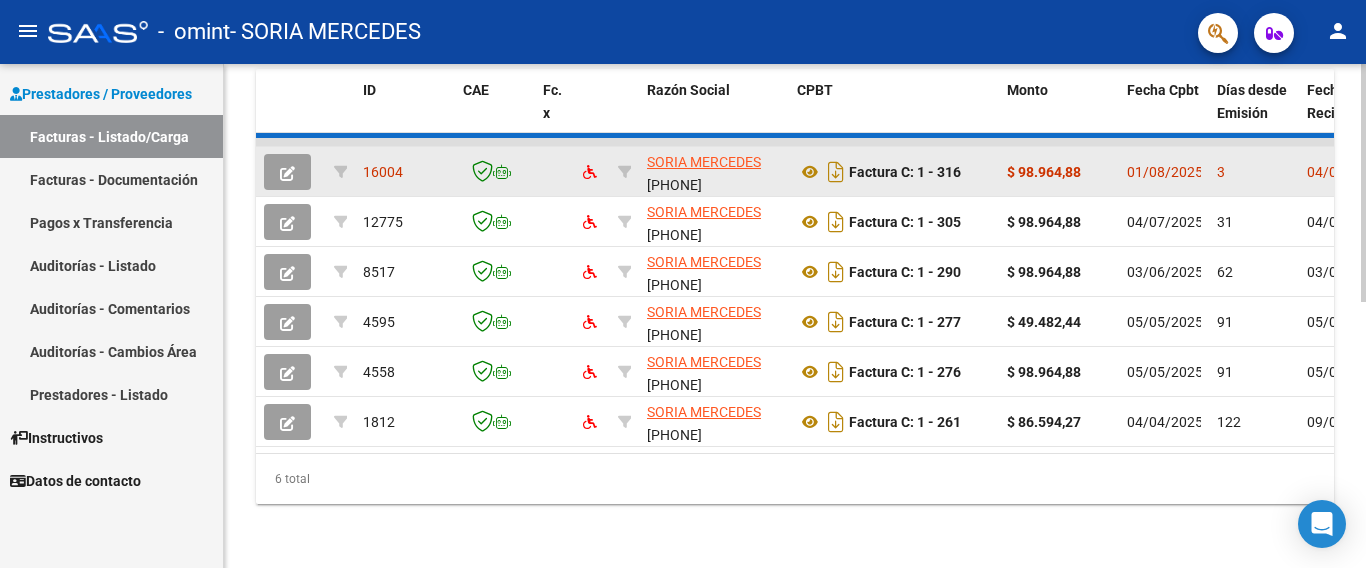 type on "202507" 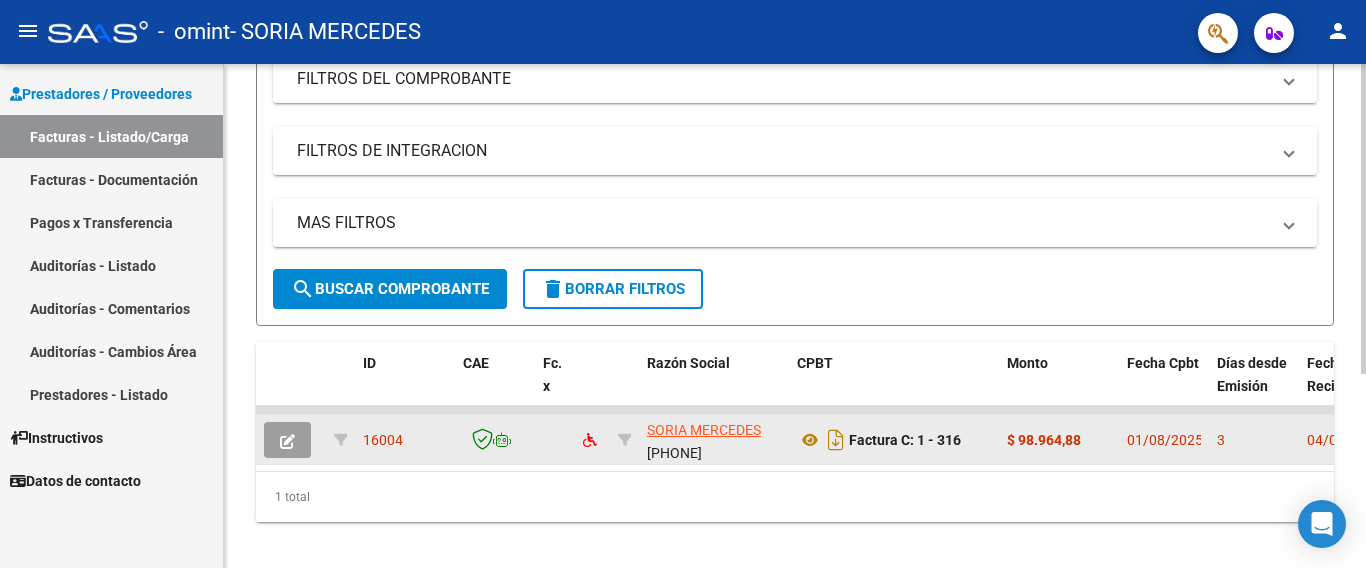 scroll, scrollTop: 315, scrollLeft: 0, axis: vertical 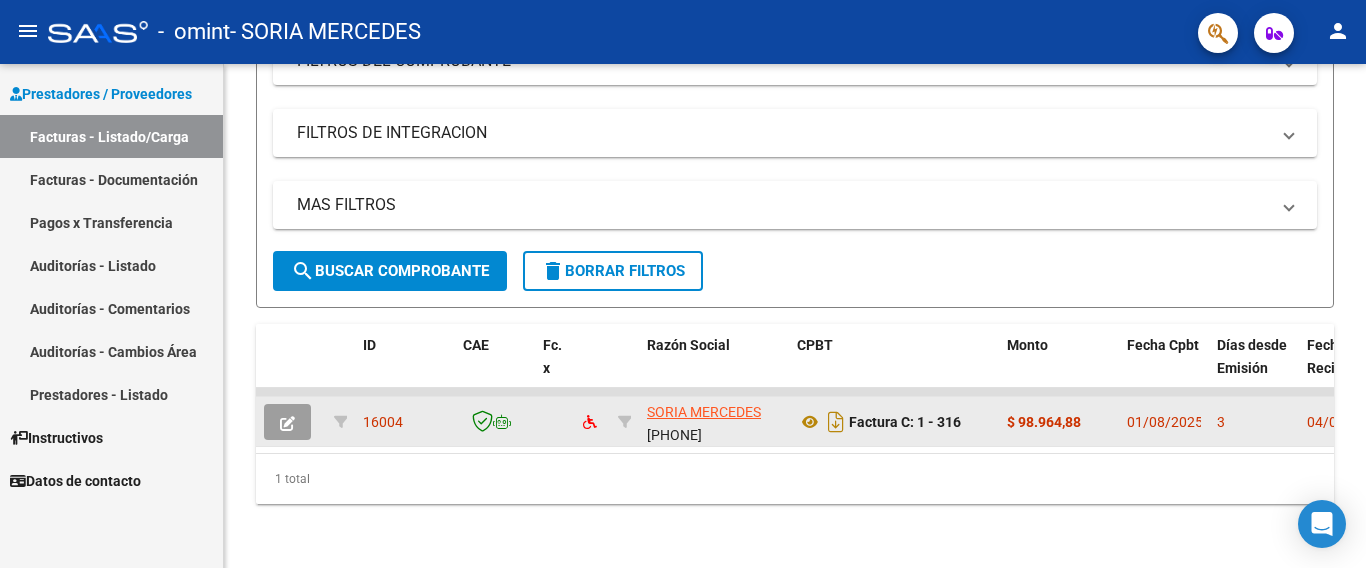 click on "Facturas - Listado/Carga" at bounding box center (111, 136) 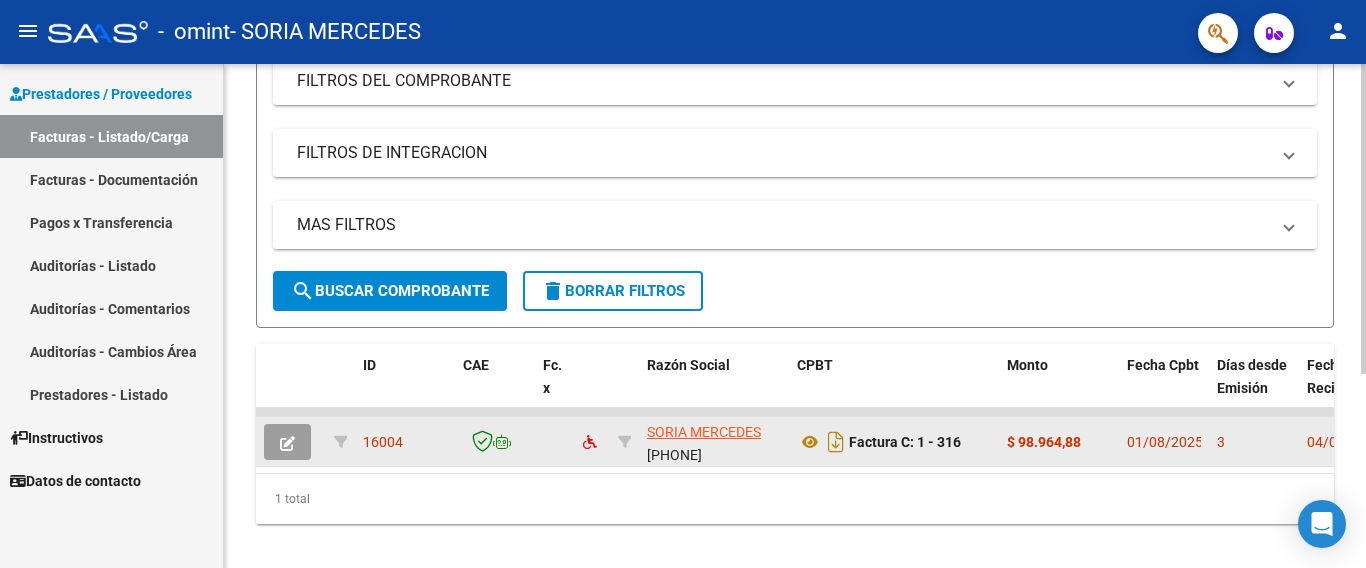scroll, scrollTop: 215, scrollLeft: 0, axis: vertical 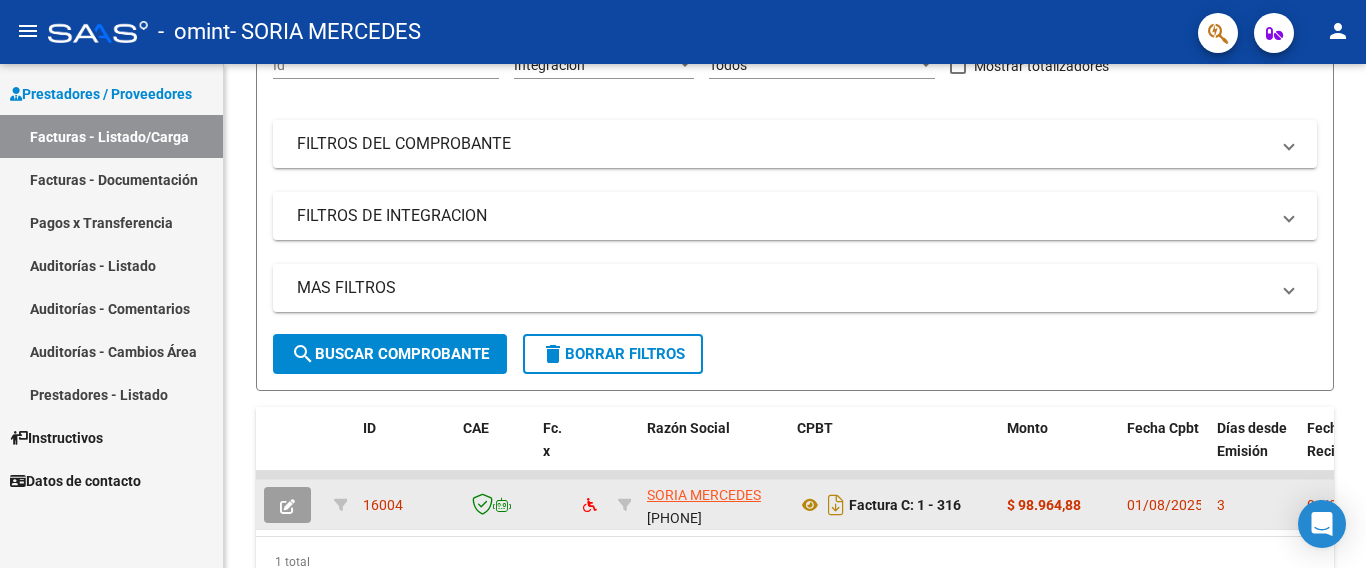 click on "Facturas - Documentación" at bounding box center (111, 179) 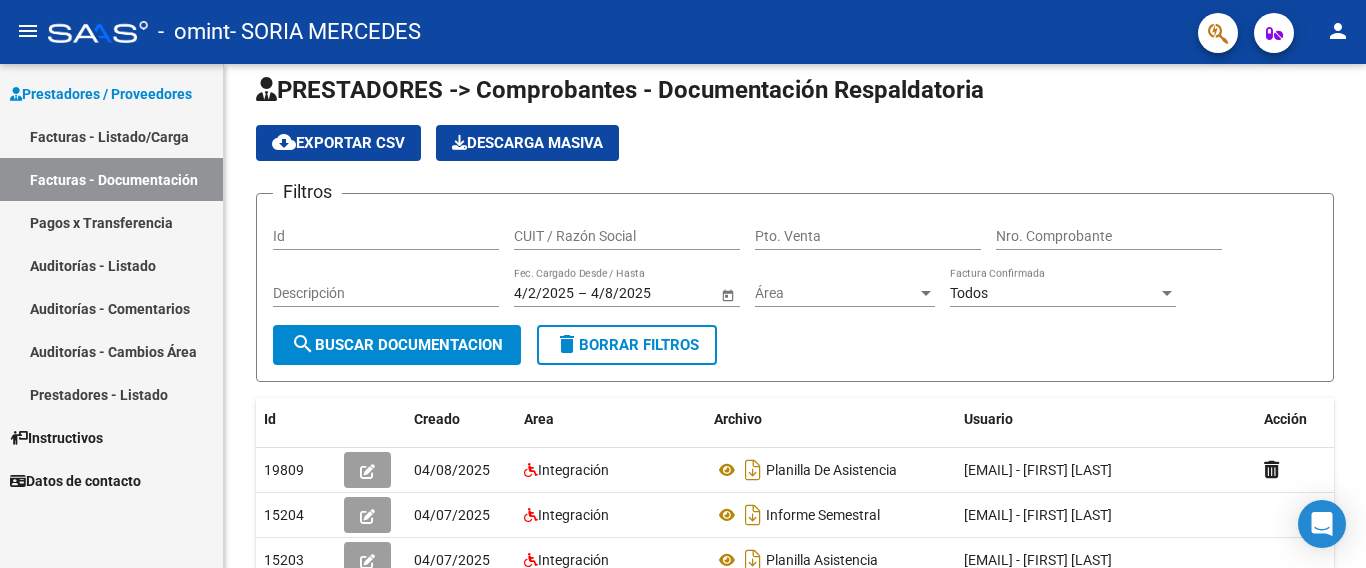 scroll, scrollTop: 215, scrollLeft: 0, axis: vertical 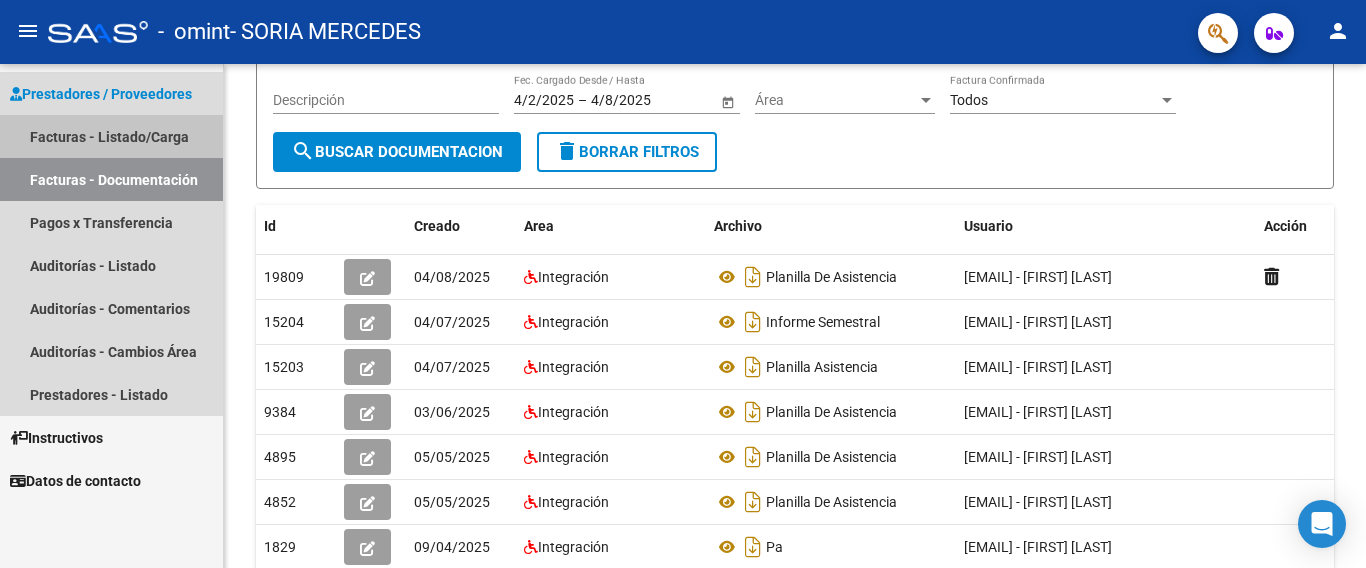 click on "Facturas - Listado/Carga" at bounding box center [111, 136] 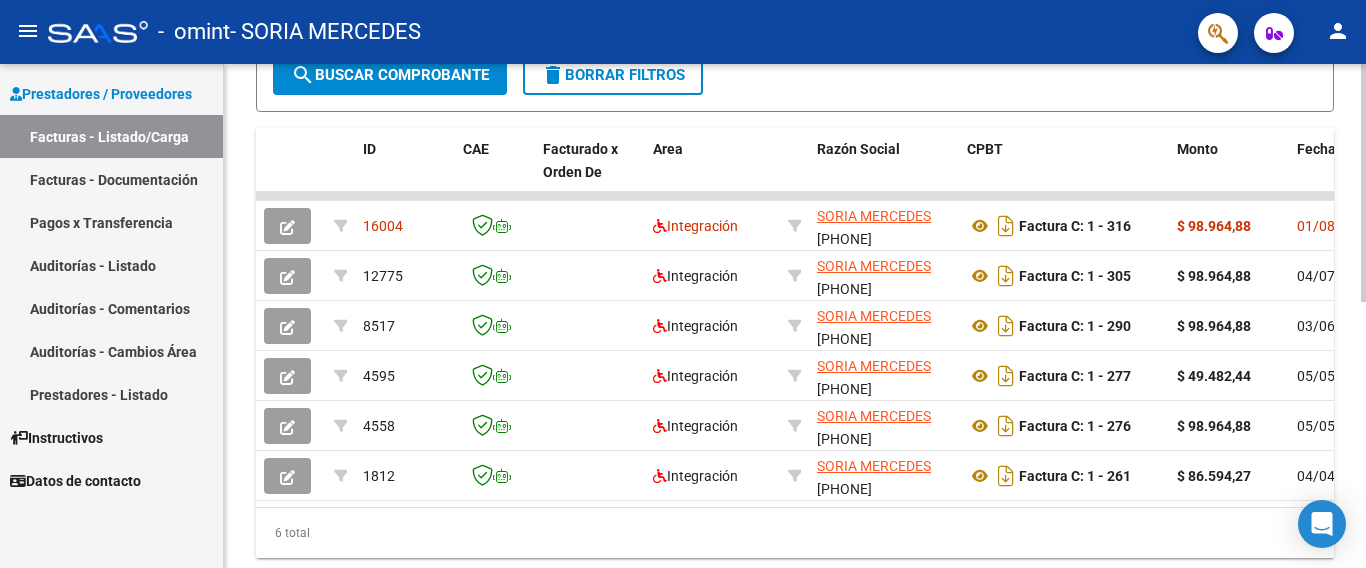 scroll, scrollTop: 515, scrollLeft: 0, axis: vertical 